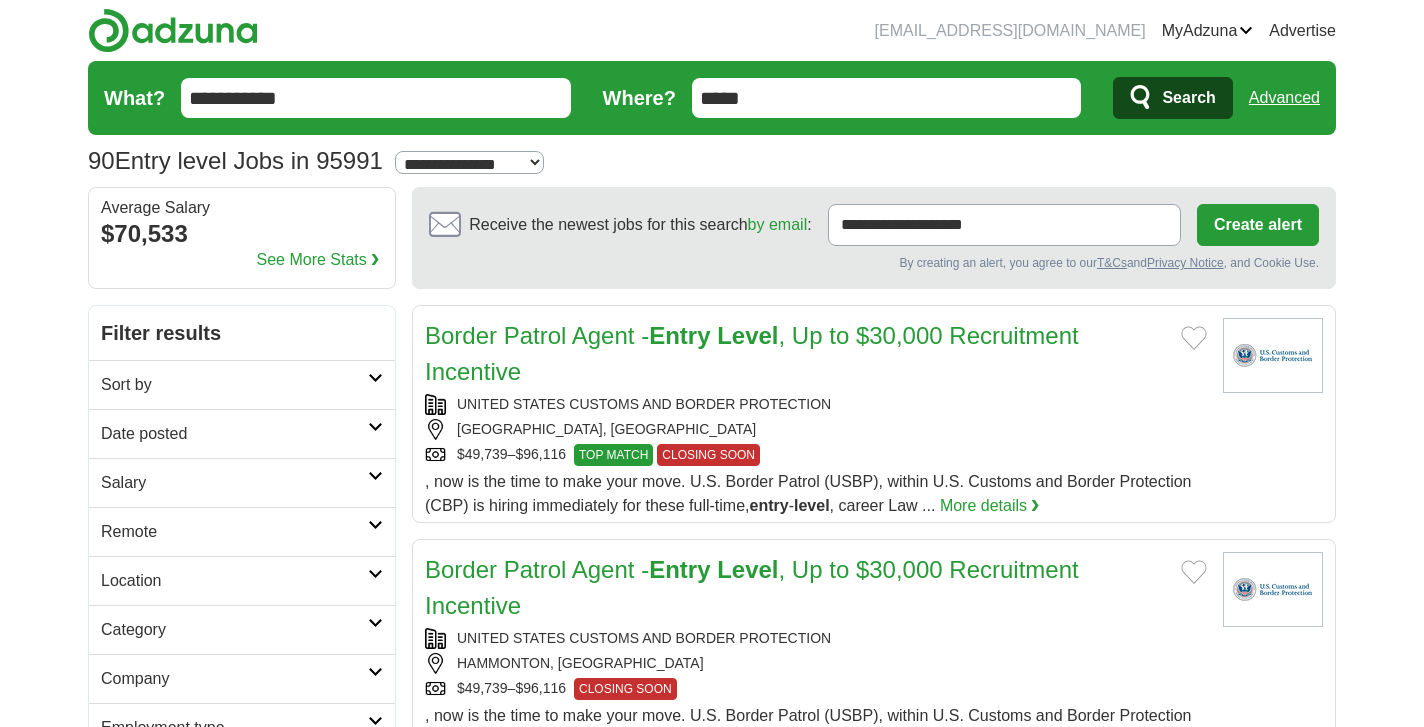 scroll, scrollTop: 0, scrollLeft: 0, axis: both 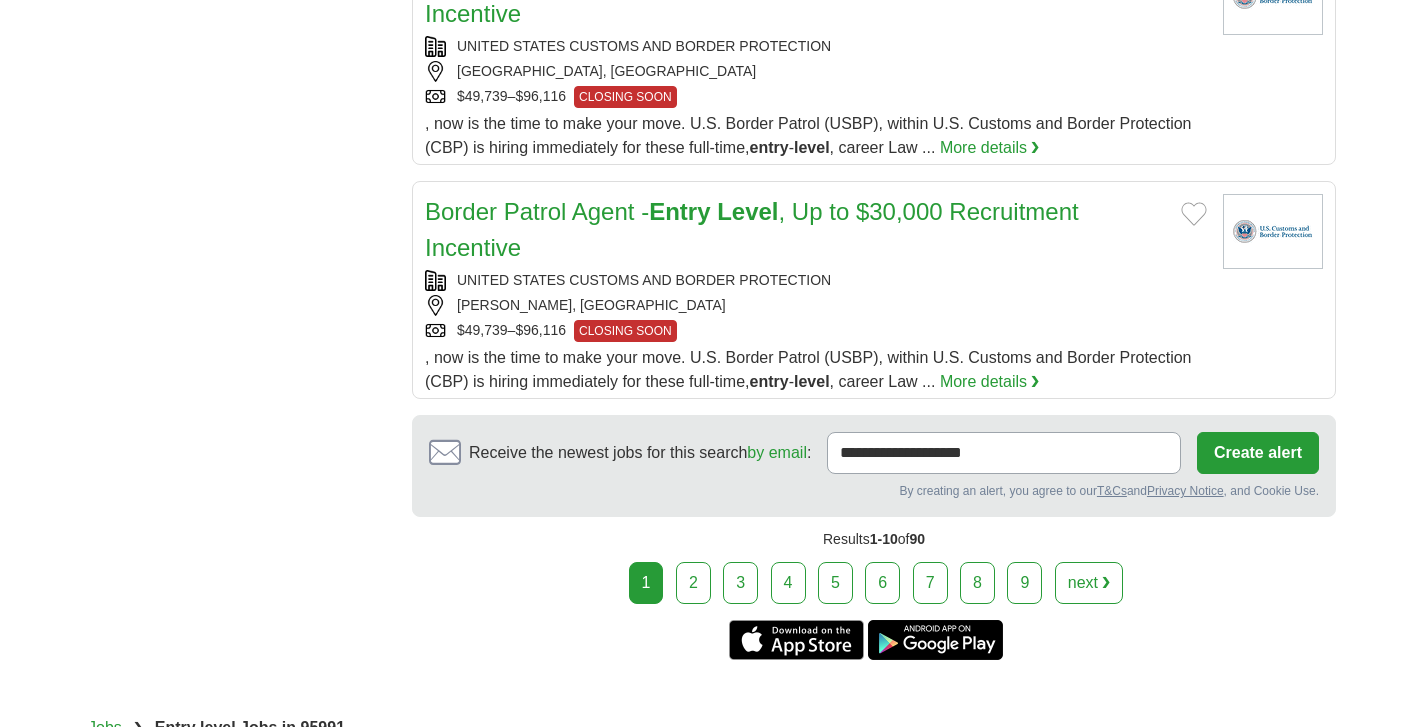 click on "2" at bounding box center (693, 583) 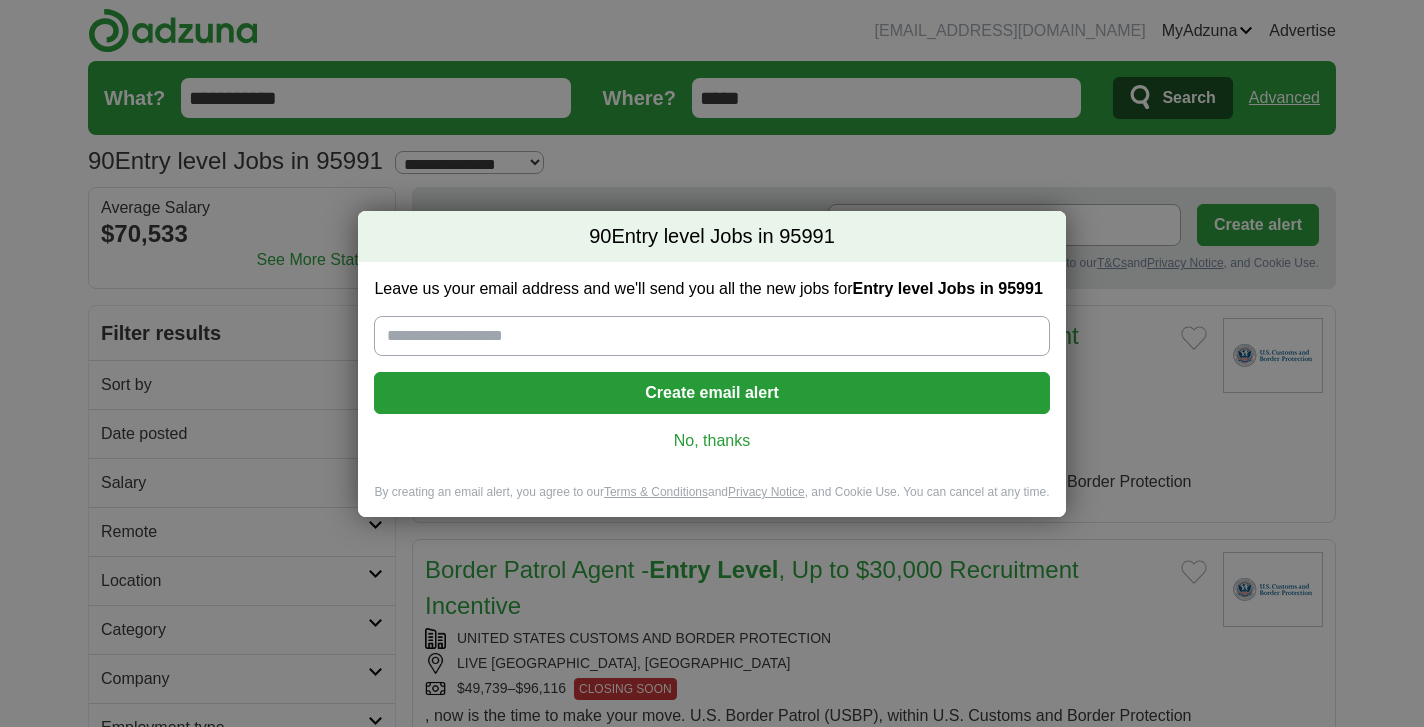 scroll, scrollTop: 0, scrollLeft: 0, axis: both 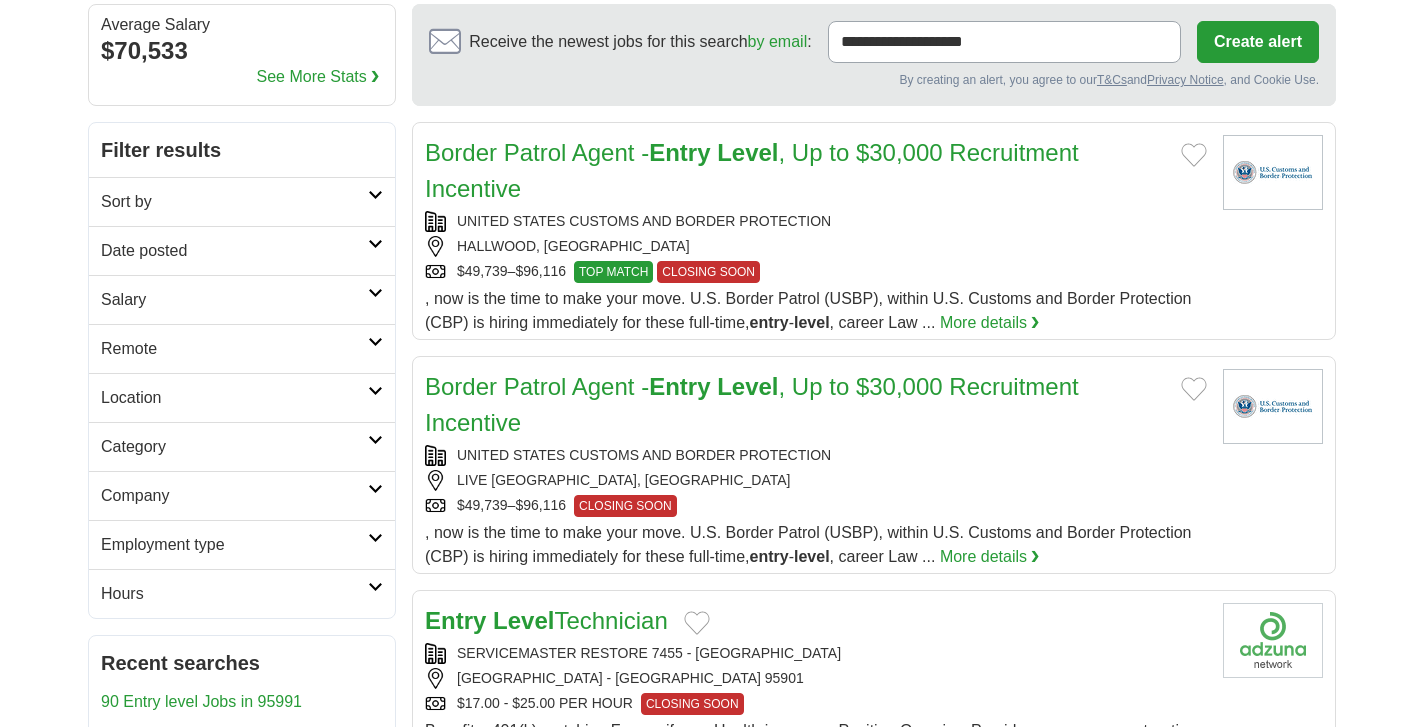 click at bounding box center (375, 489) 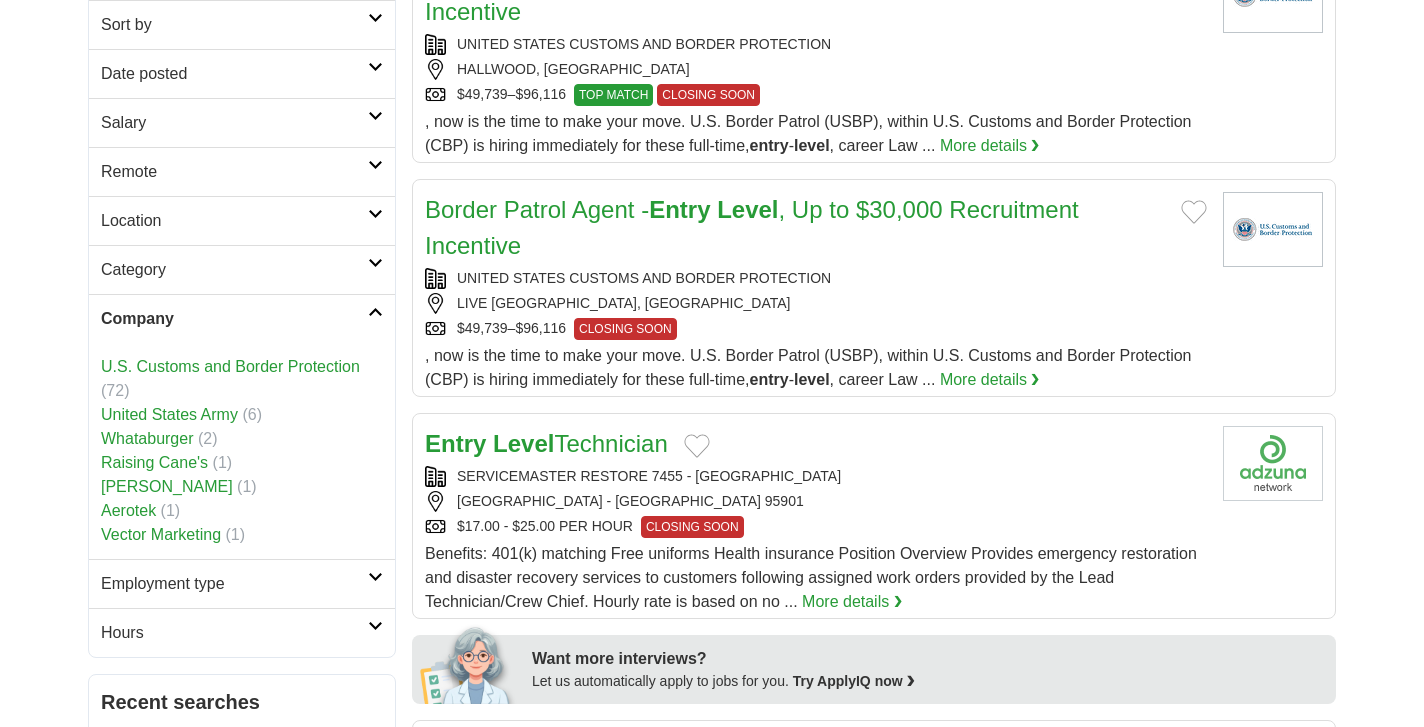 scroll, scrollTop: 364, scrollLeft: 0, axis: vertical 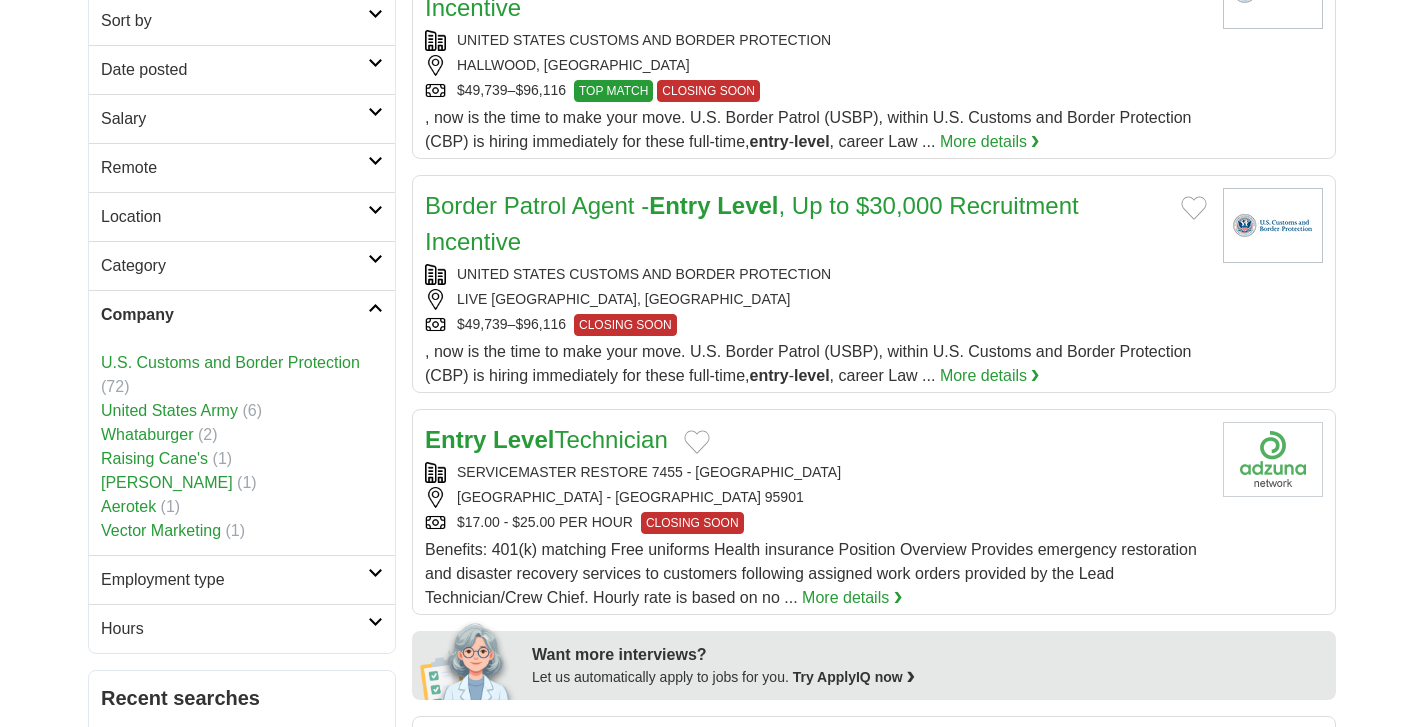 click on "Whataburger" at bounding box center (147, 434) 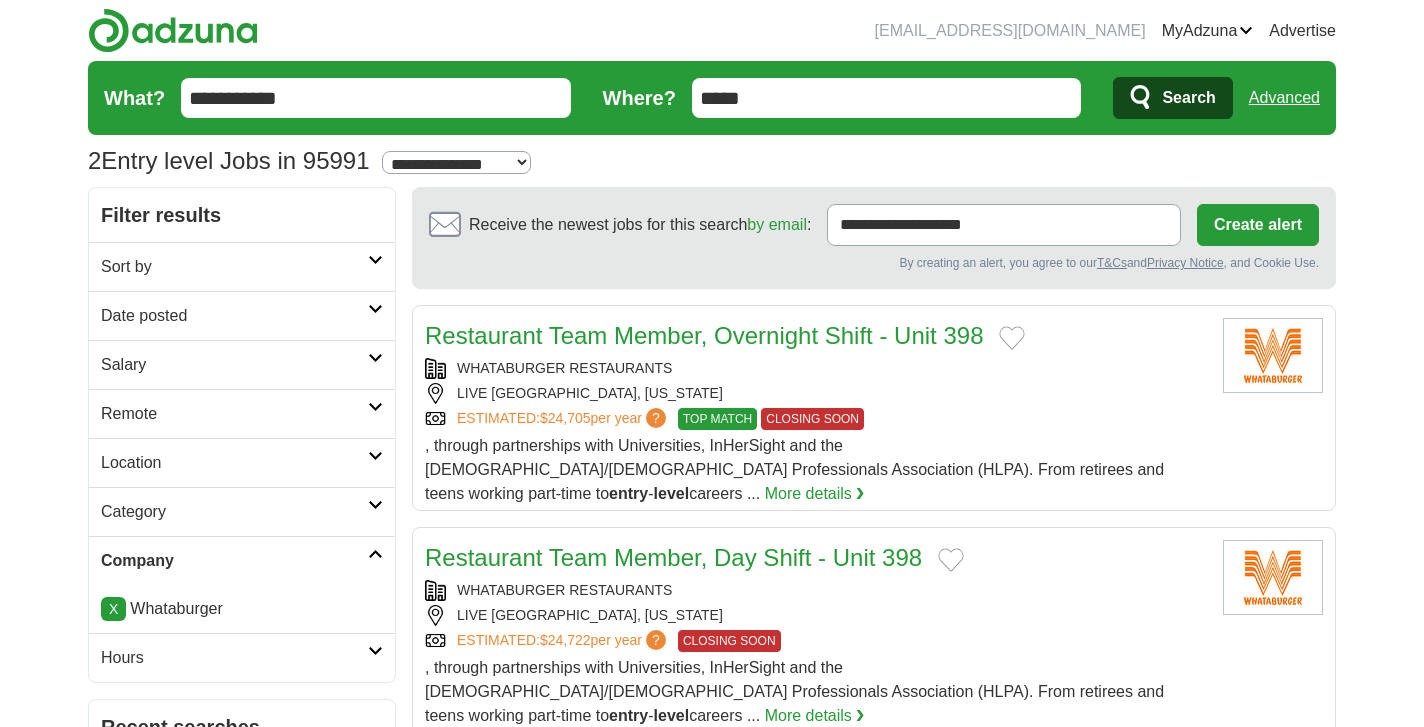 scroll, scrollTop: 0, scrollLeft: 0, axis: both 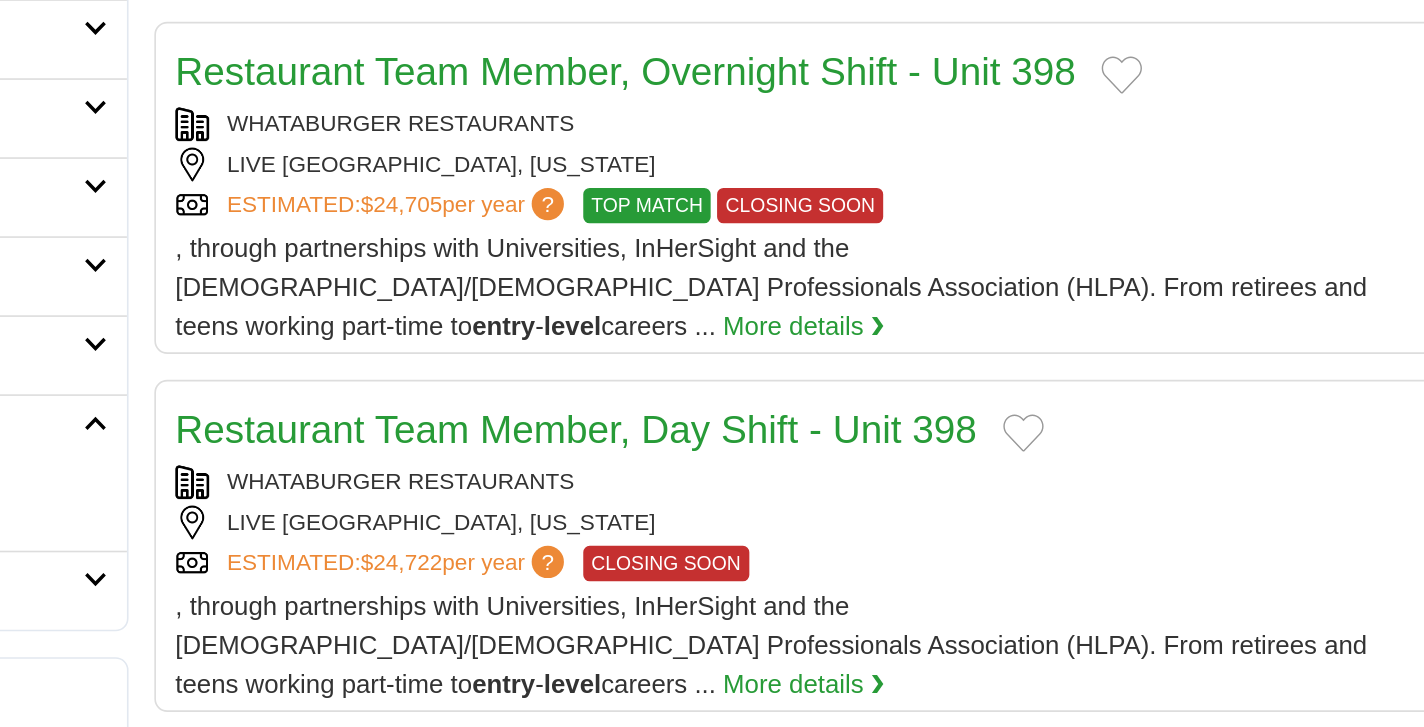 click on "Restaurant Team Member, Day Shift - Unit 398" at bounding box center [673, 469] 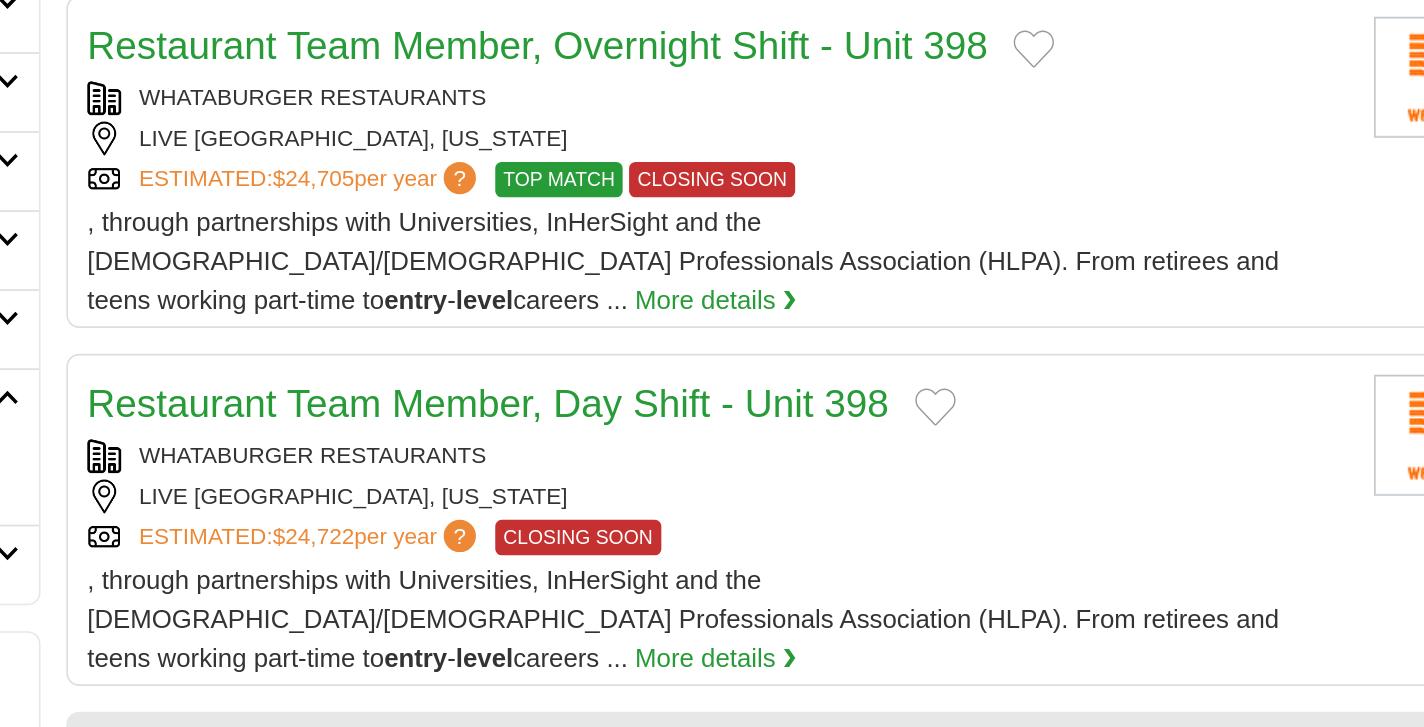 click on "LIVE [GEOGRAPHIC_DATA], [US_STATE]" at bounding box center [816, 305] 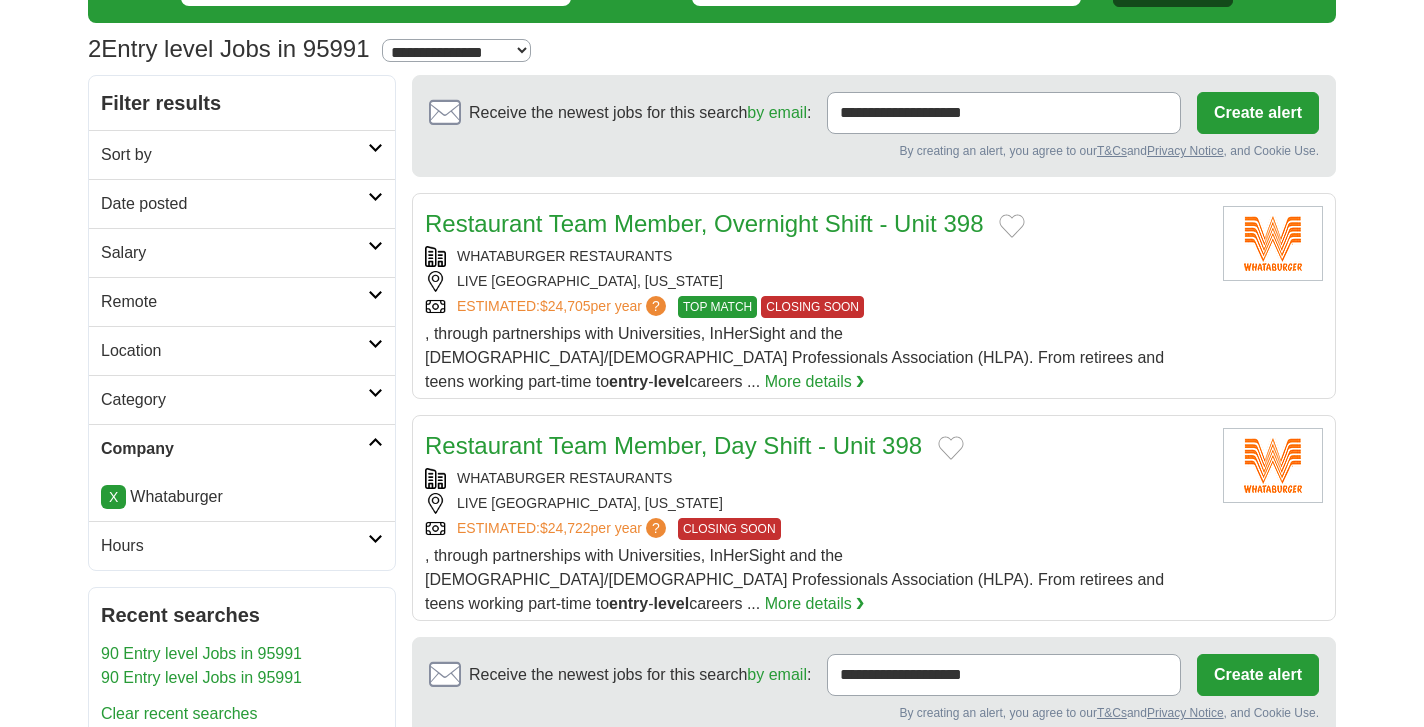 scroll, scrollTop: 101, scrollLeft: 0, axis: vertical 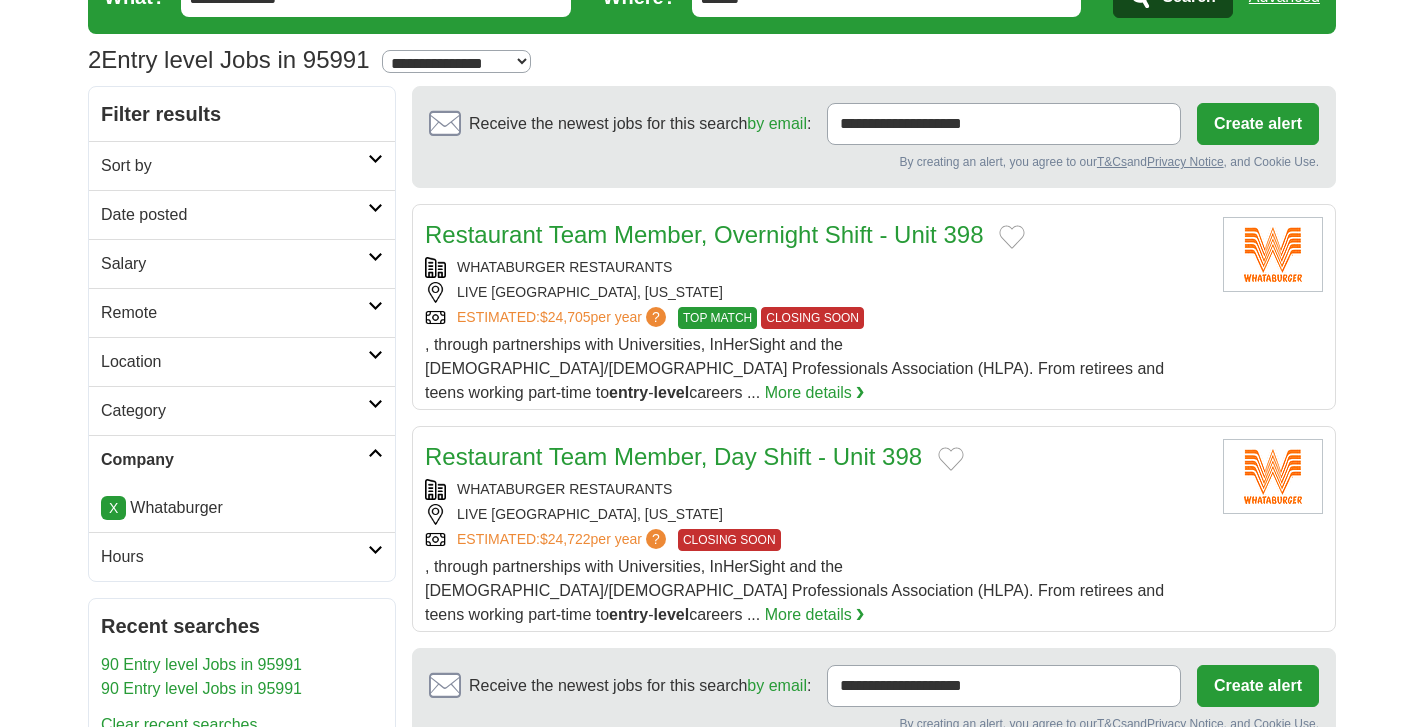 click at bounding box center (375, 453) 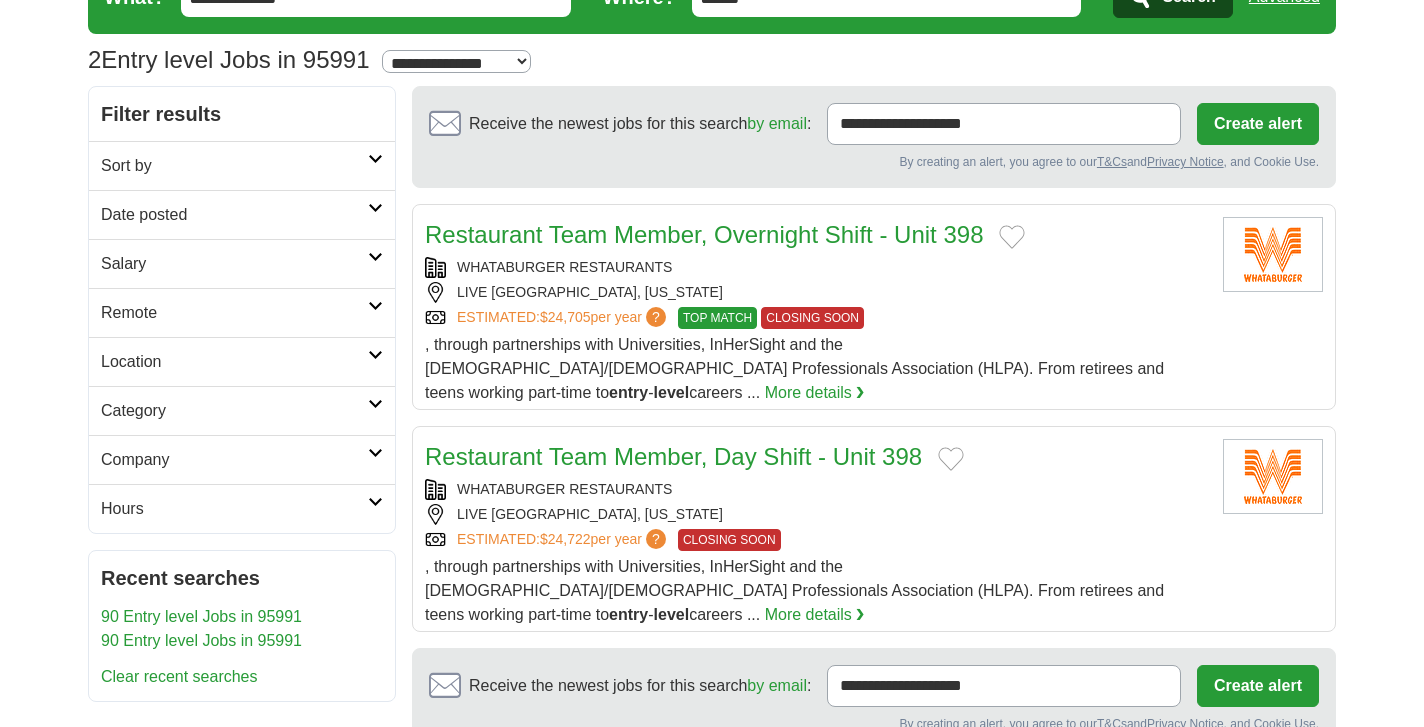 click at bounding box center [375, 453] 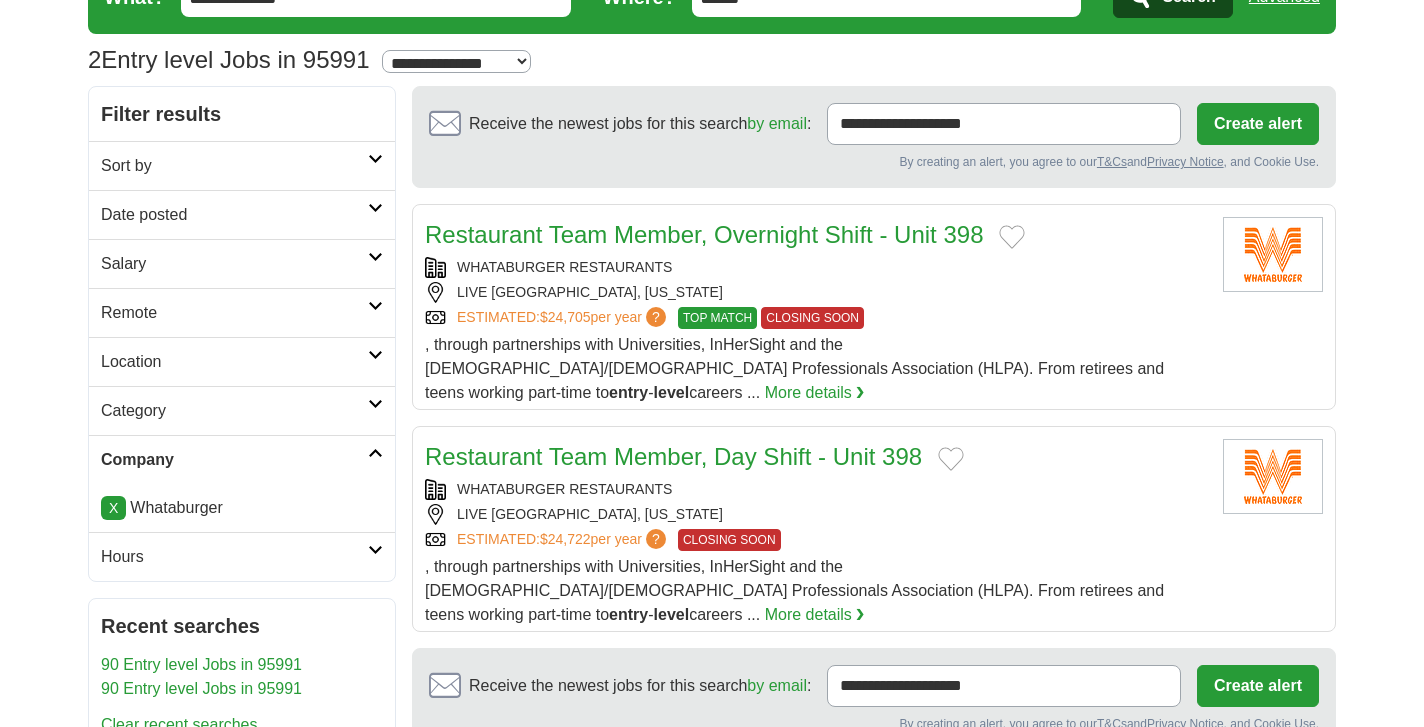 click on "X" at bounding box center (113, 508) 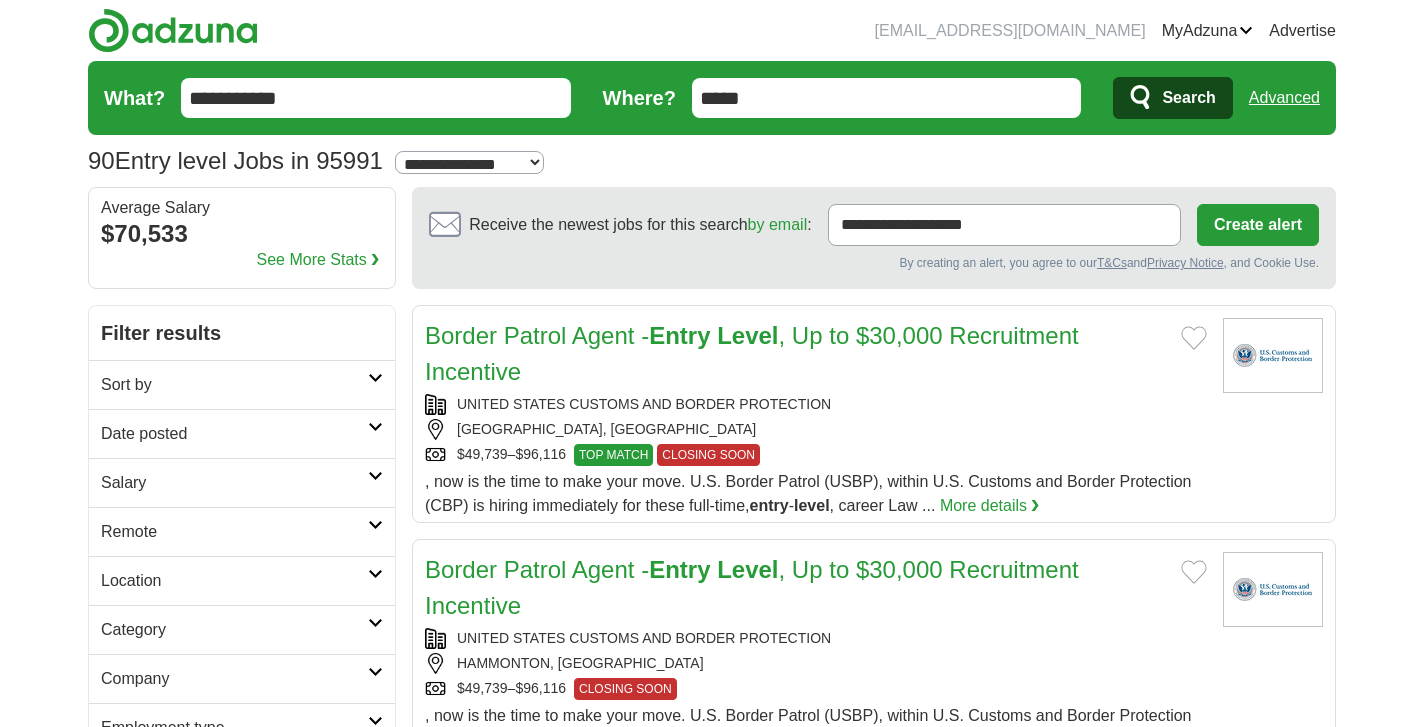 scroll, scrollTop: 0, scrollLeft: 0, axis: both 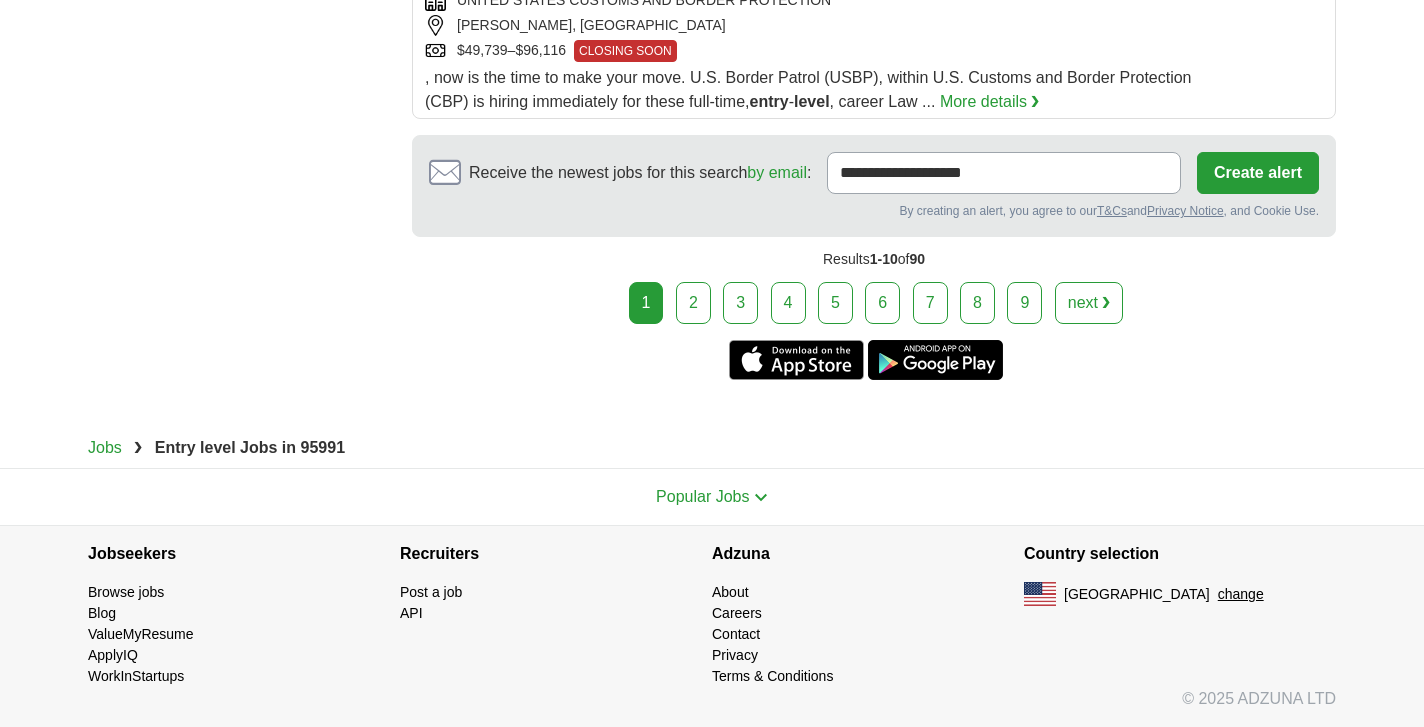 click on "2" at bounding box center [693, 303] 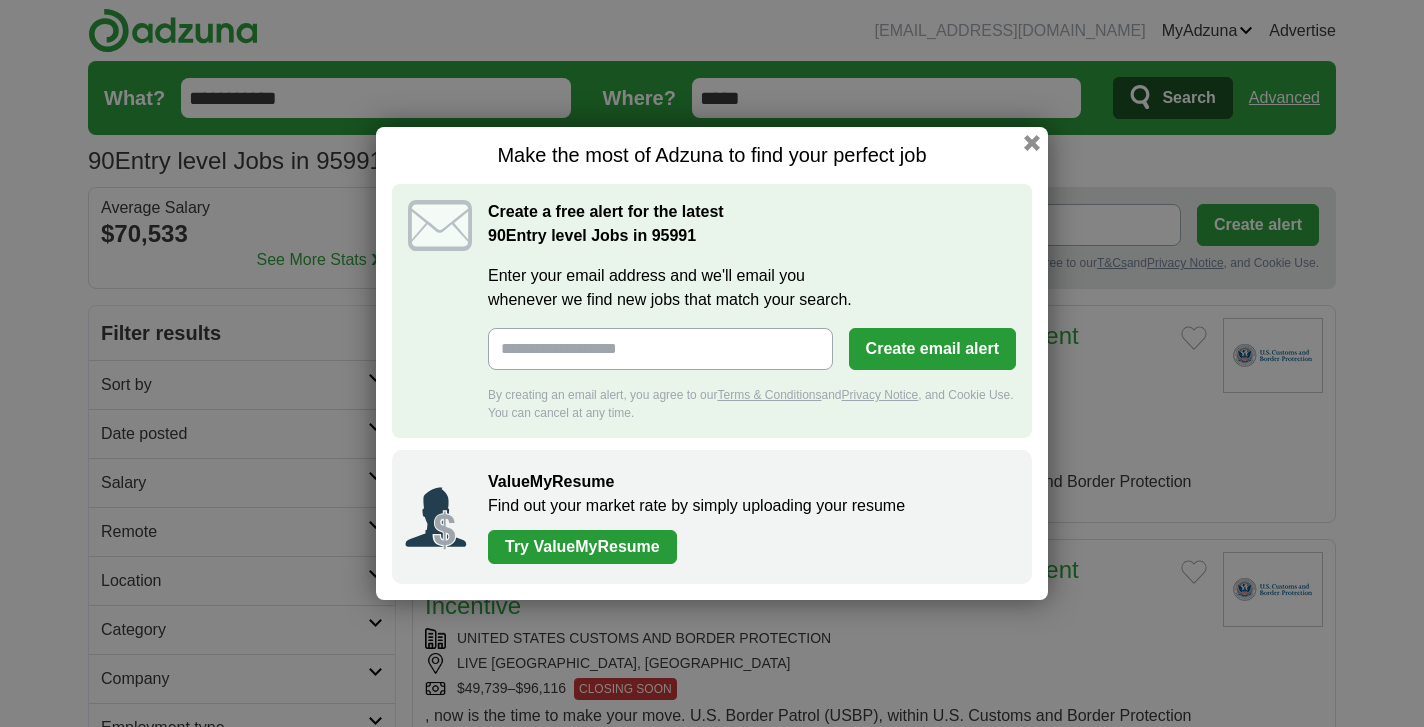 scroll, scrollTop: 0, scrollLeft: 0, axis: both 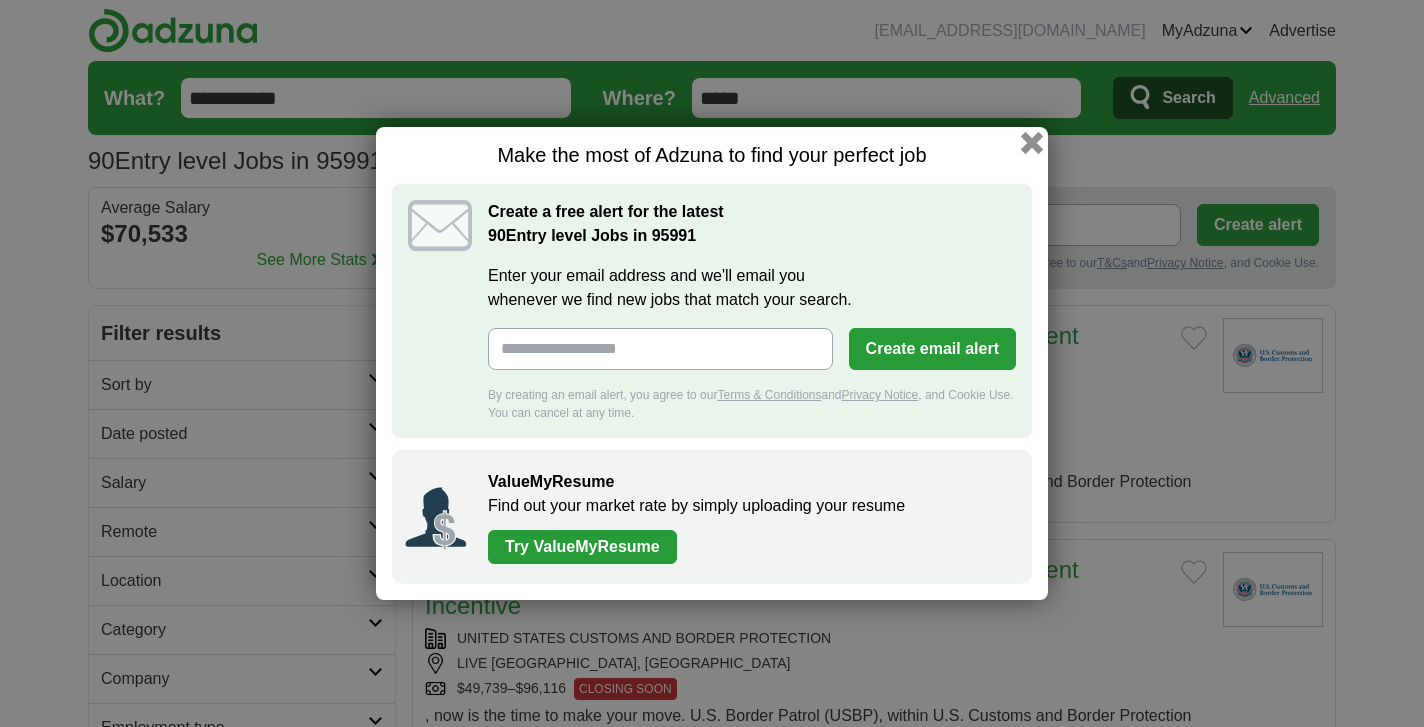 click at bounding box center [1032, 143] 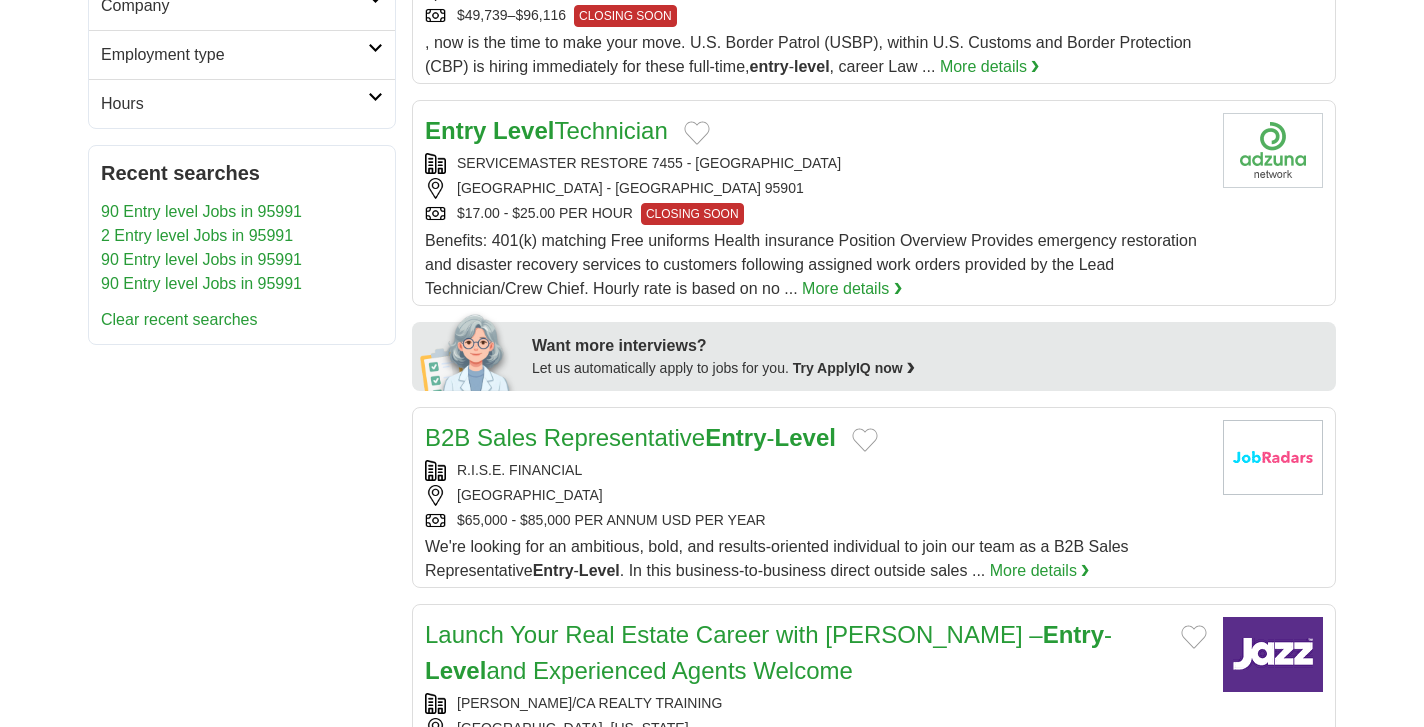 scroll, scrollTop: 567, scrollLeft: 0, axis: vertical 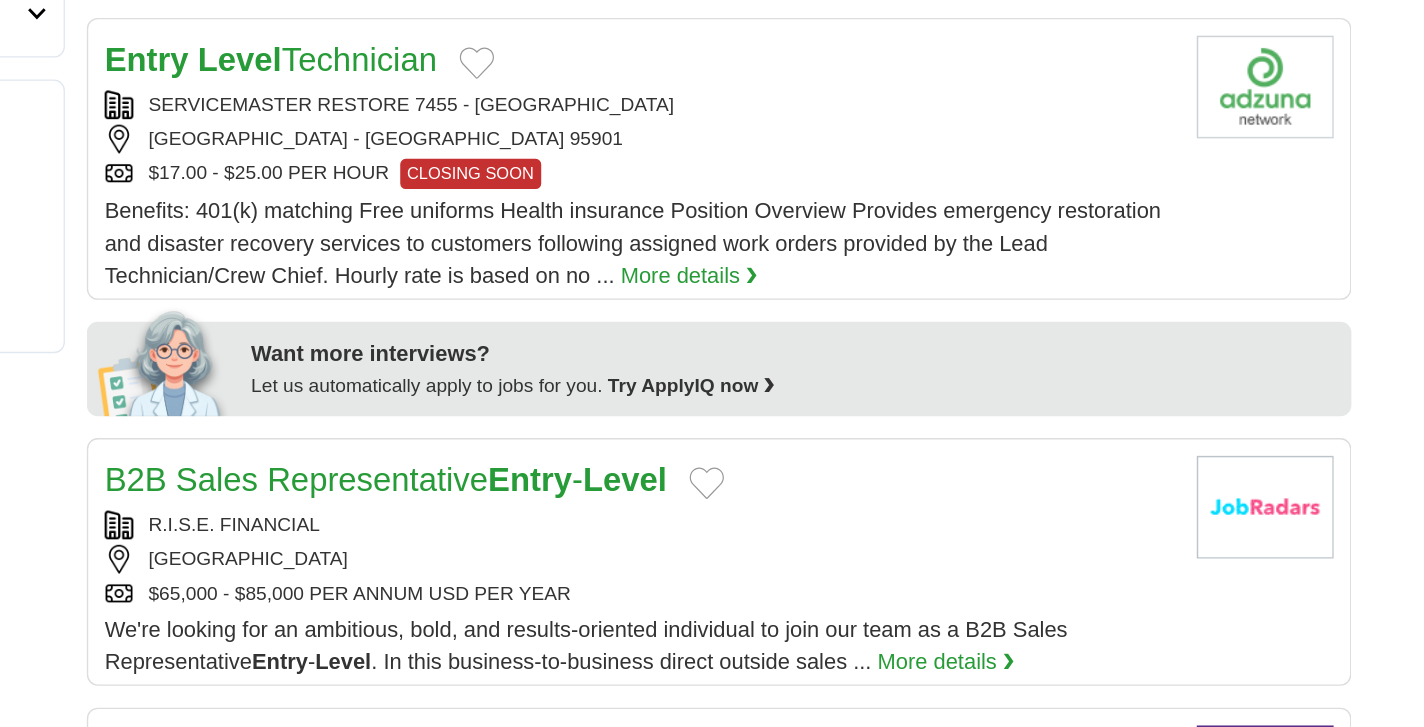 click on "SERVICEMASTER RESTORE 7455 - [GEOGRAPHIC_DATA]" at bounding box center (816, 269) 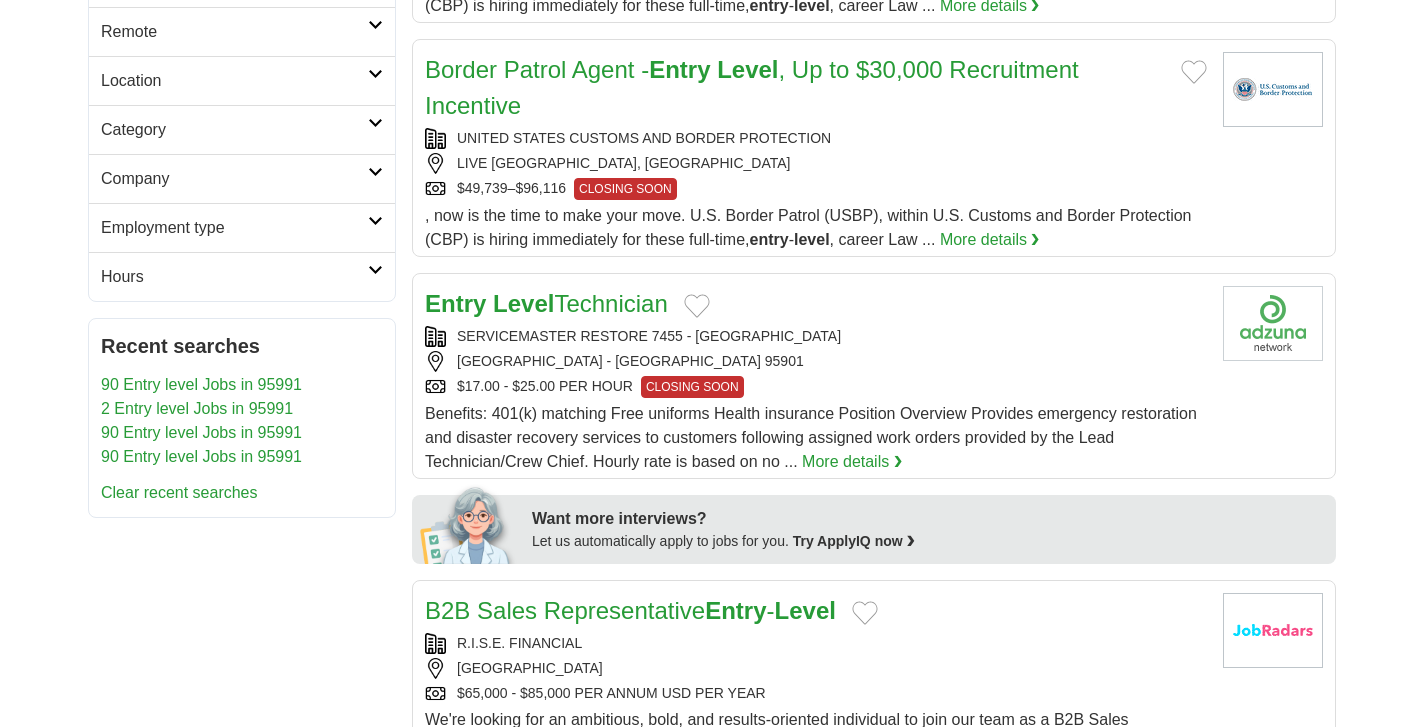 scroll, scrollTop: 491, scrollLeft: 0, axis: vertical 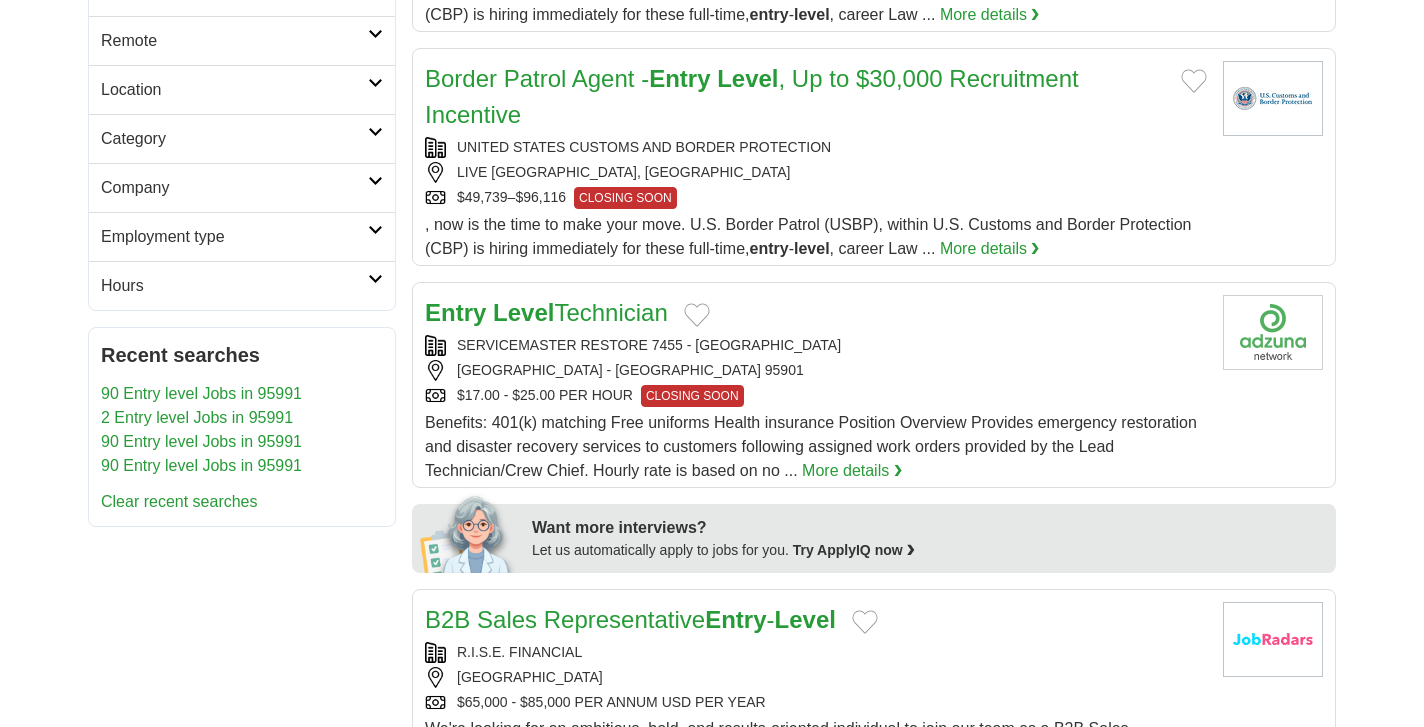 click on "Company" at bounding box center (242, 187) 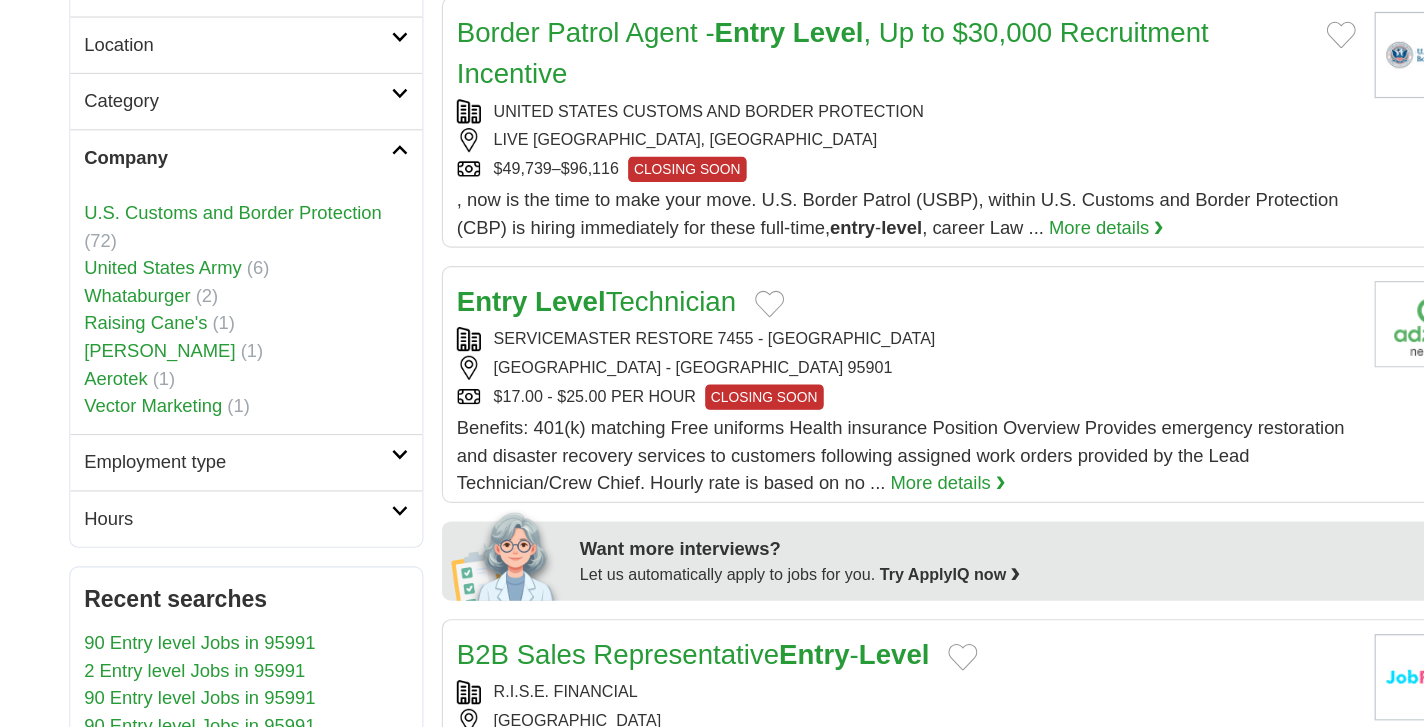 scroll, scrollTop: 360, scrollLeft: 0, axis: vertical 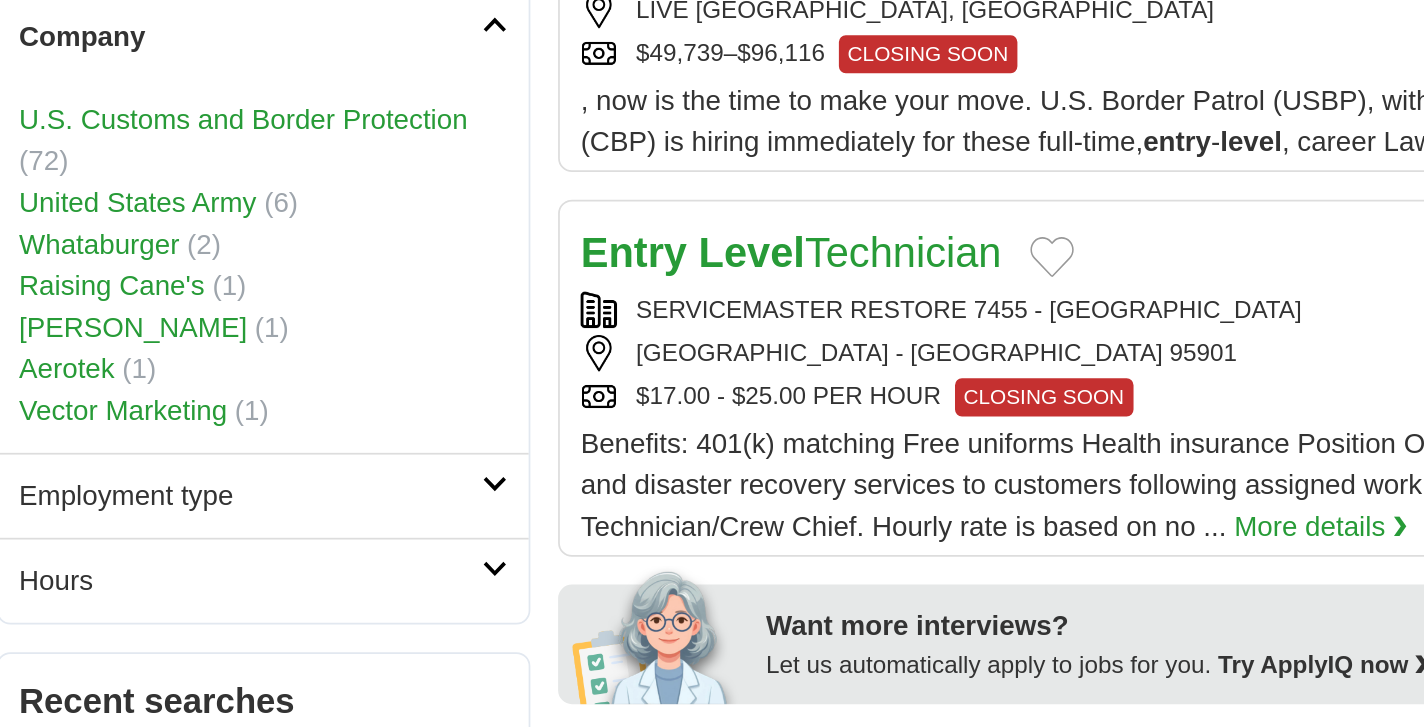 click on "Whataburger" at bounding box center (147, 438) 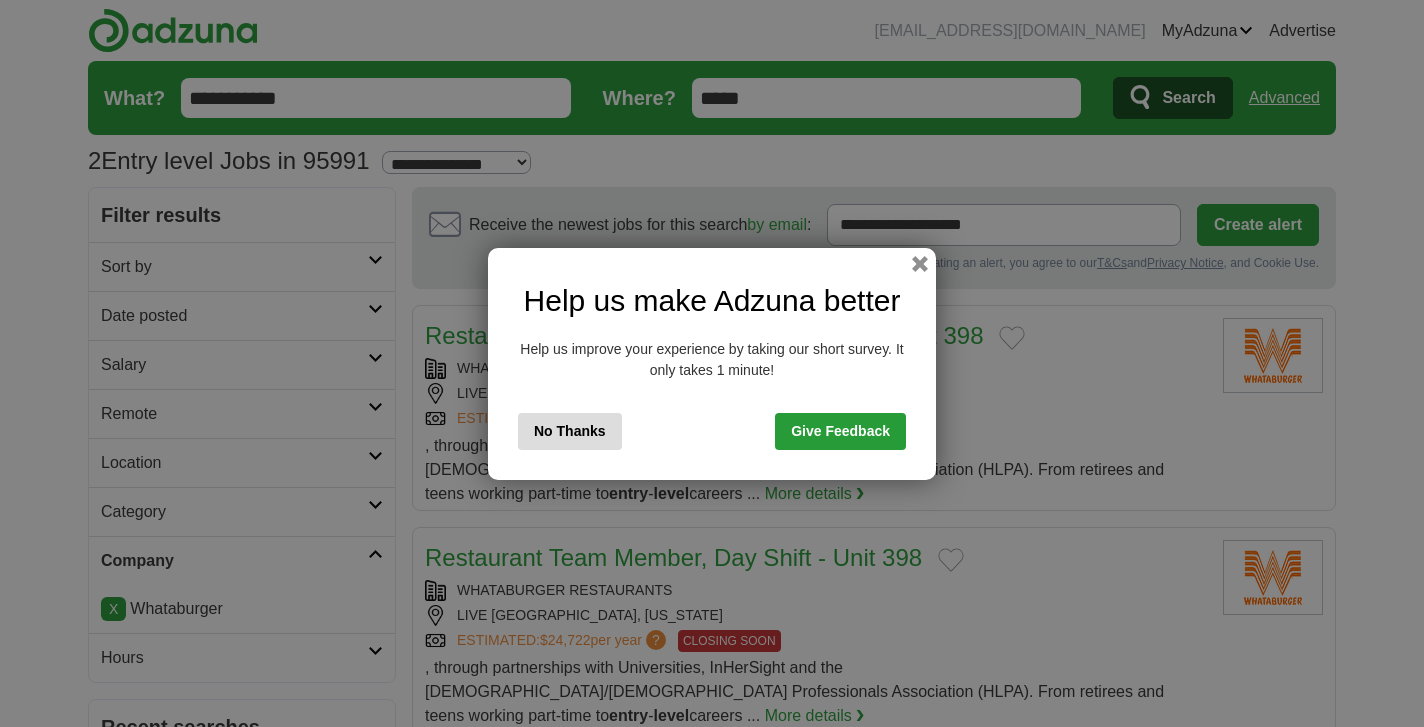 scroll, scrollTop: 0, scrollLeft: 0, axis: both 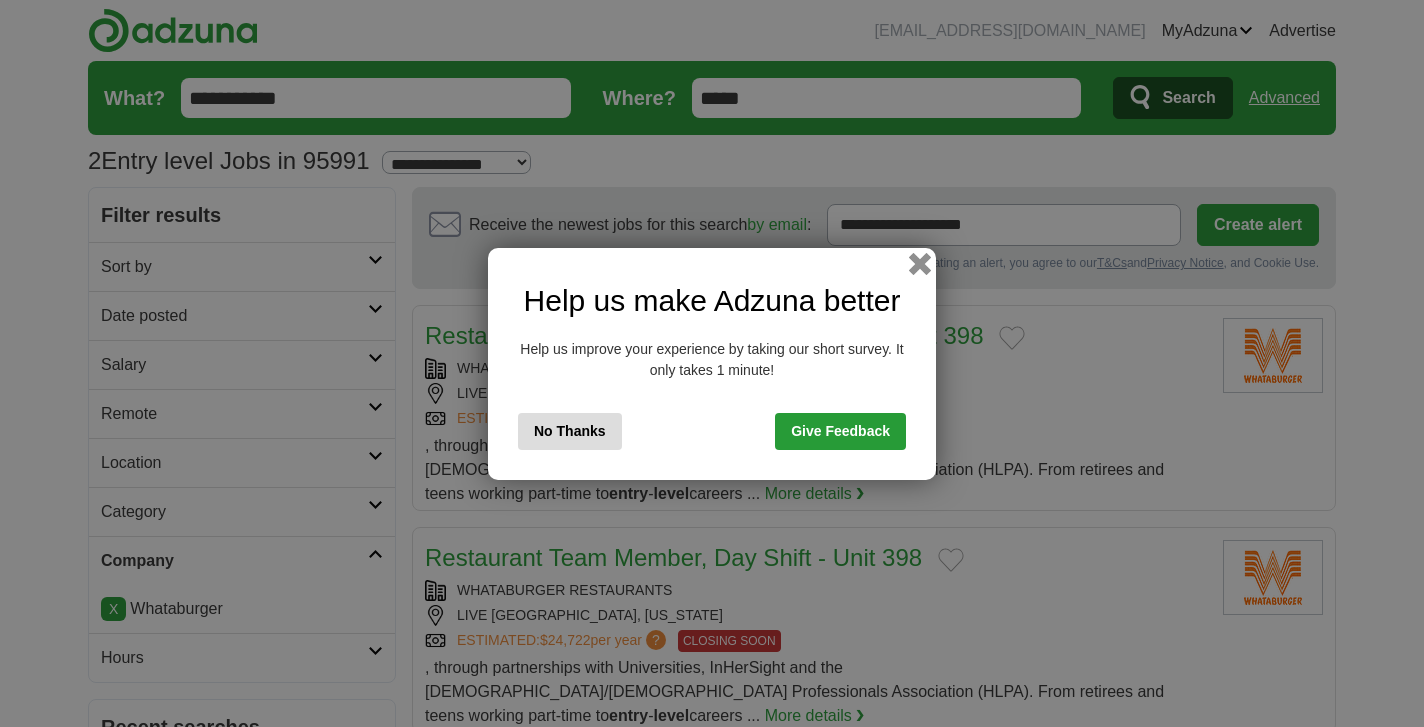 click at bounding box center [920, 263] 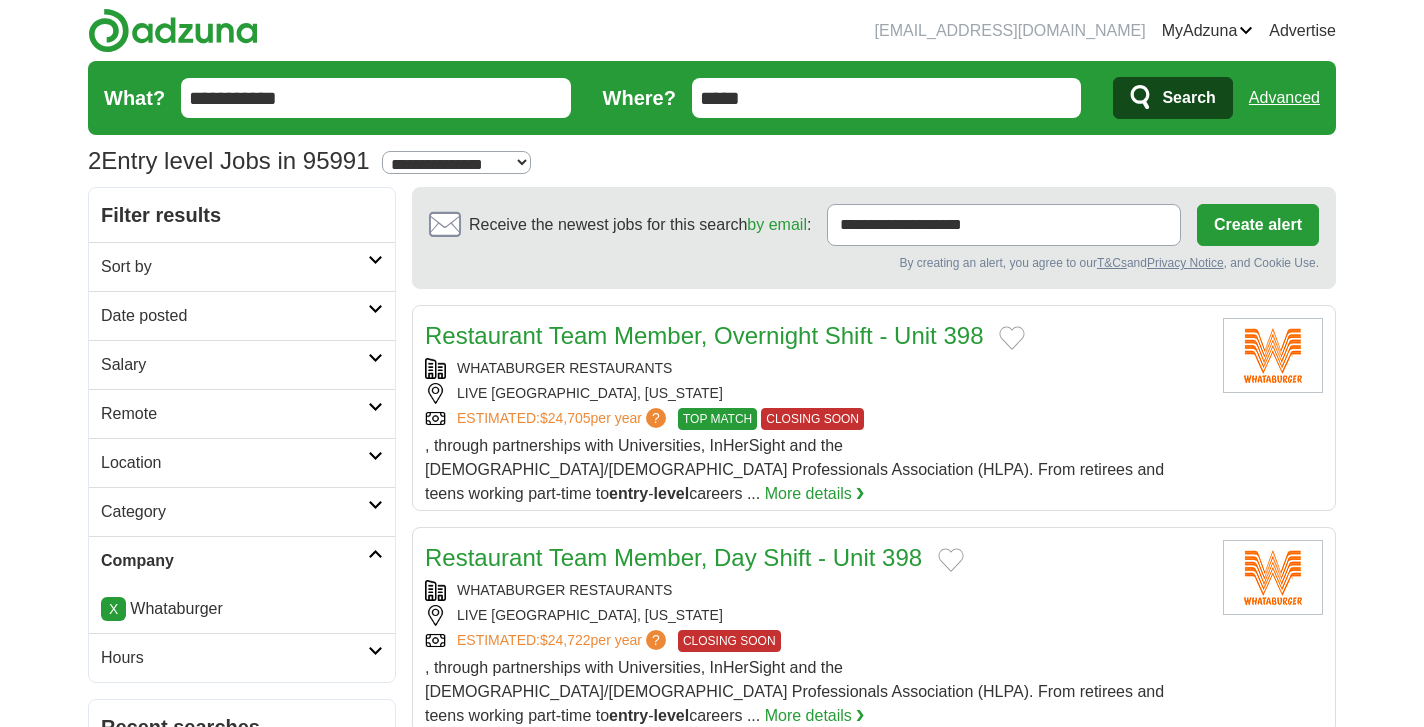 click on "Restaurant Team Member, Overnight Shift - Unit 398" at bounding box center [704, 335] 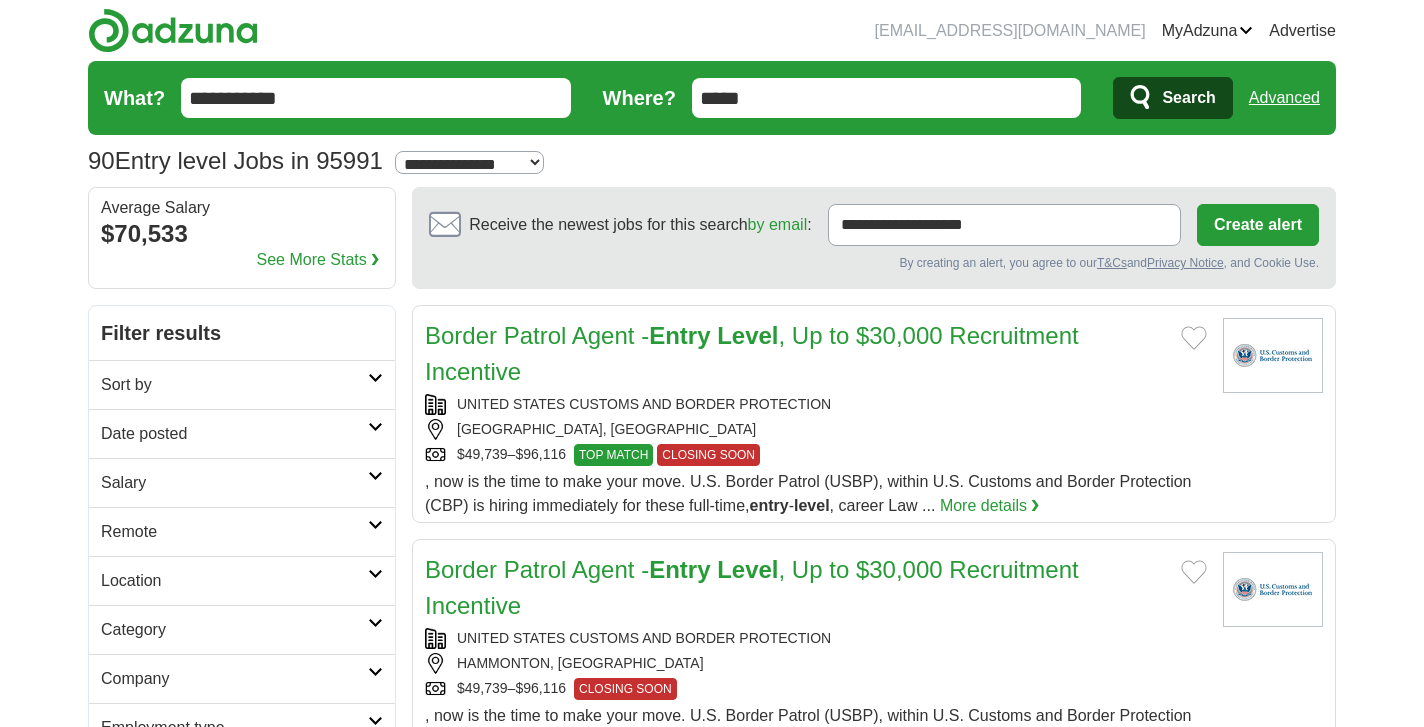 scroll, scrollTop: 0, scrollLeft: 0, axis: both 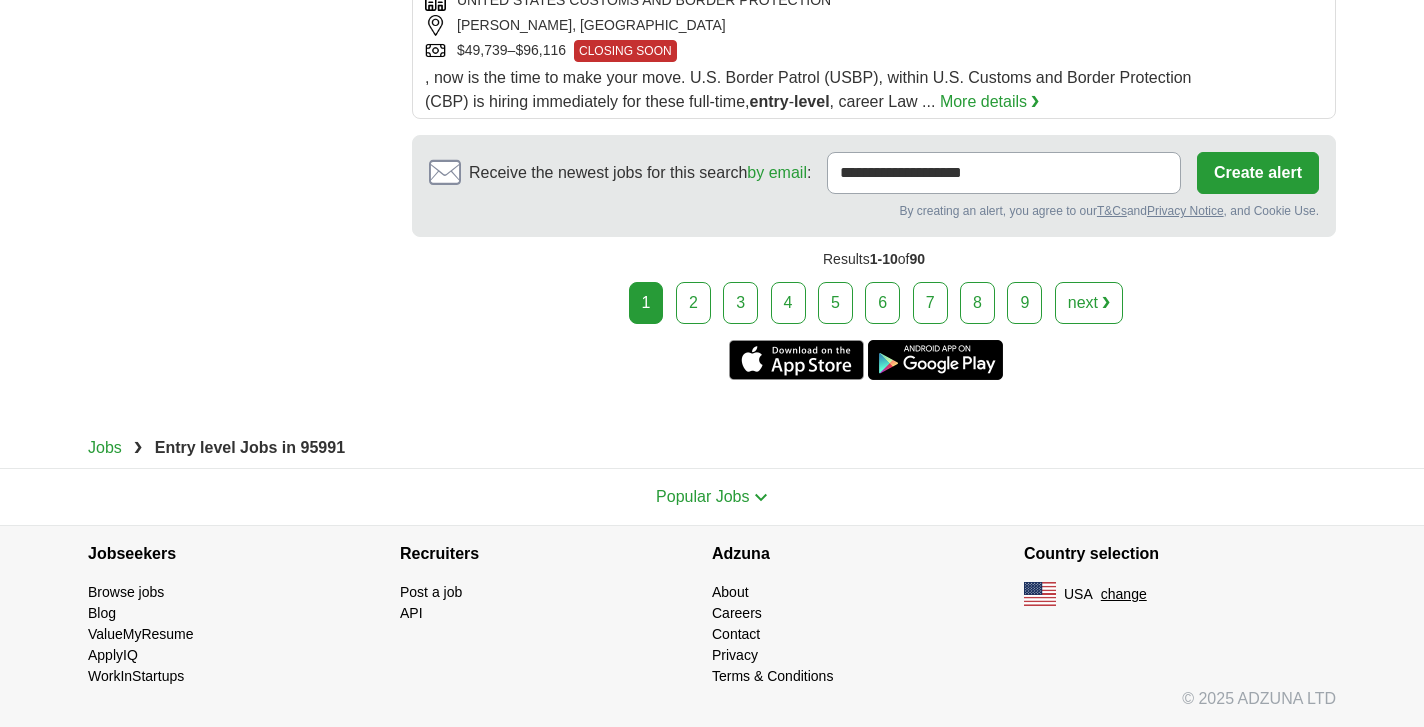 click on "2" at bounding box center (693, 303) 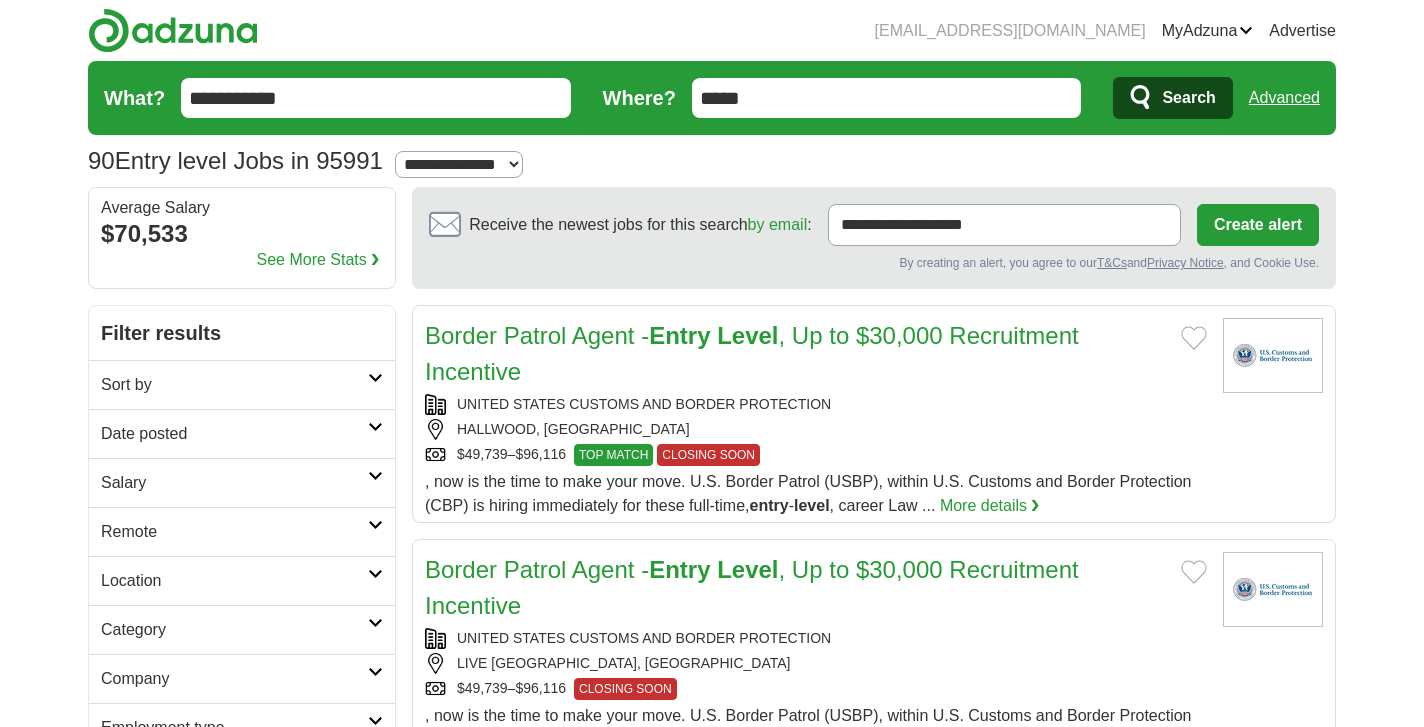 scroll, scrollTop: 0, scrollLeft: 0, axis: both 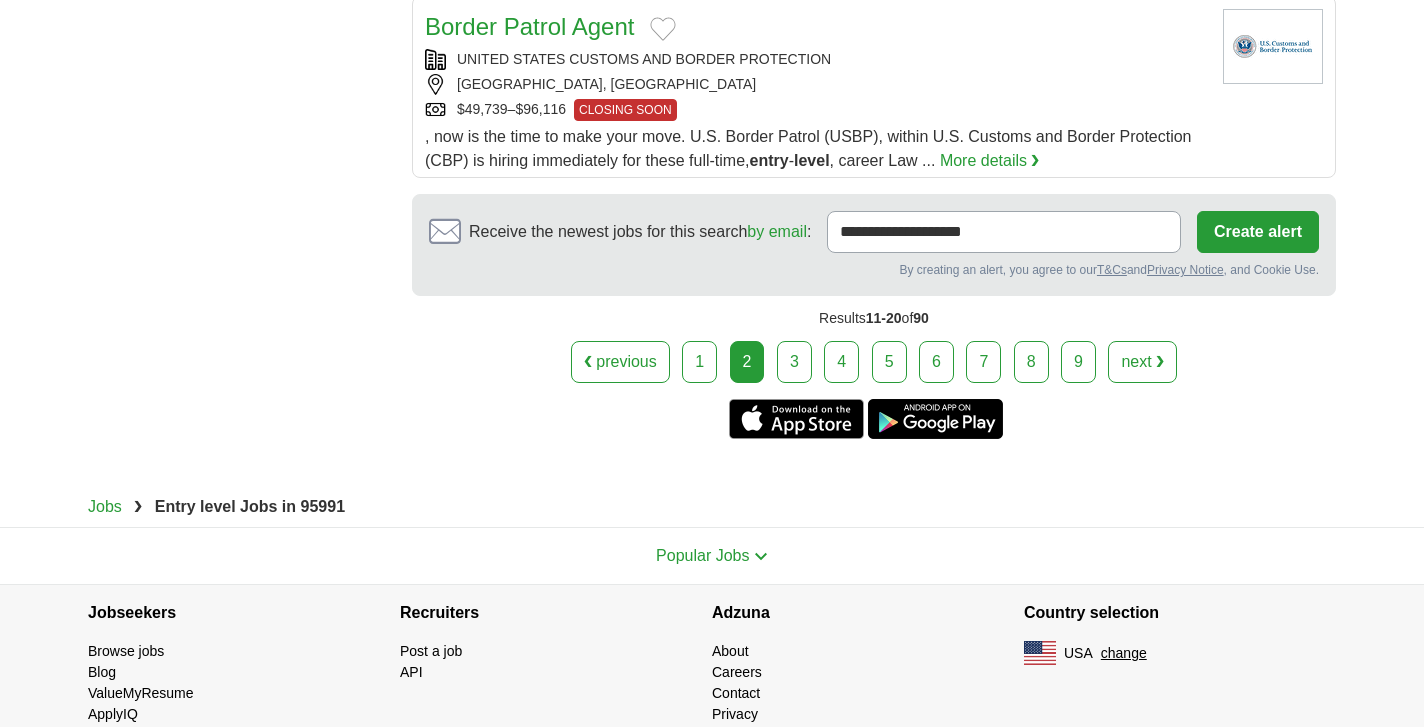 click on "3" at bounding box center [794, 362] 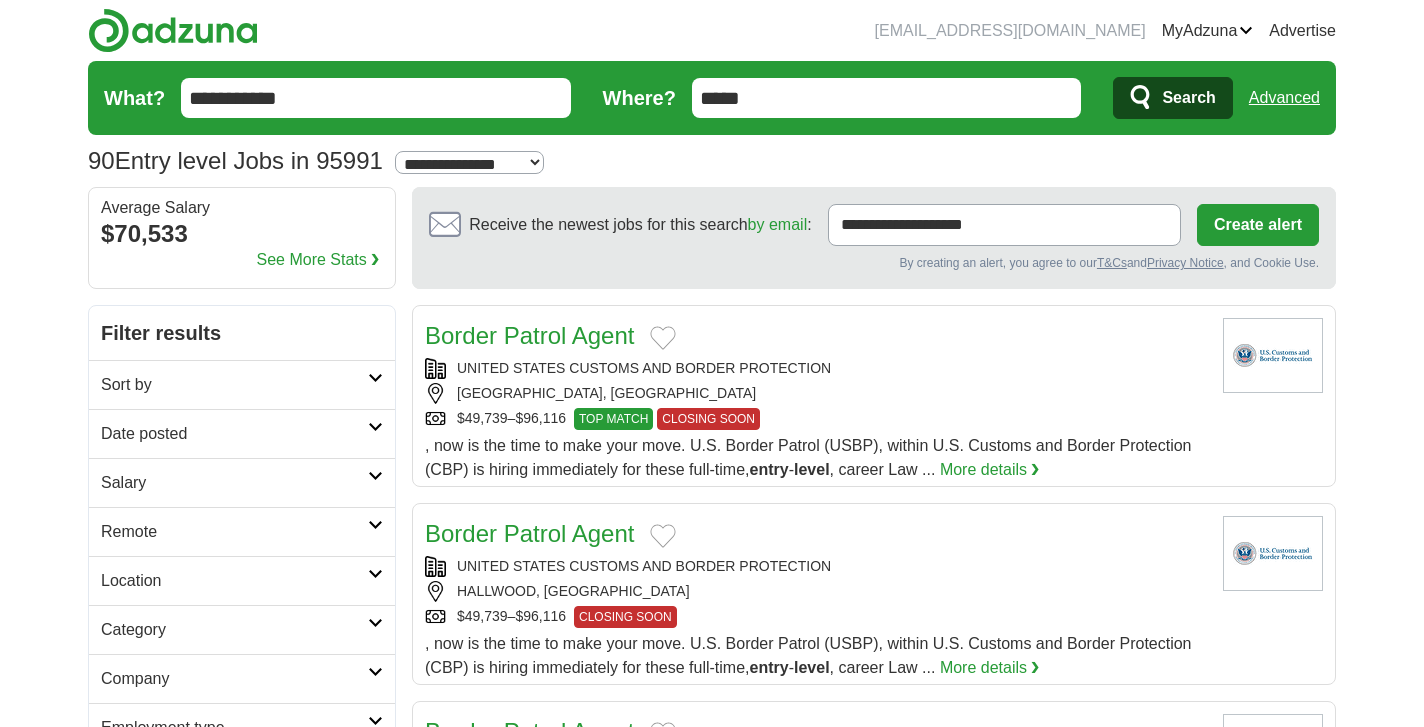 scroll, scrollTop: 0, scrollLeft: 0, axis: both 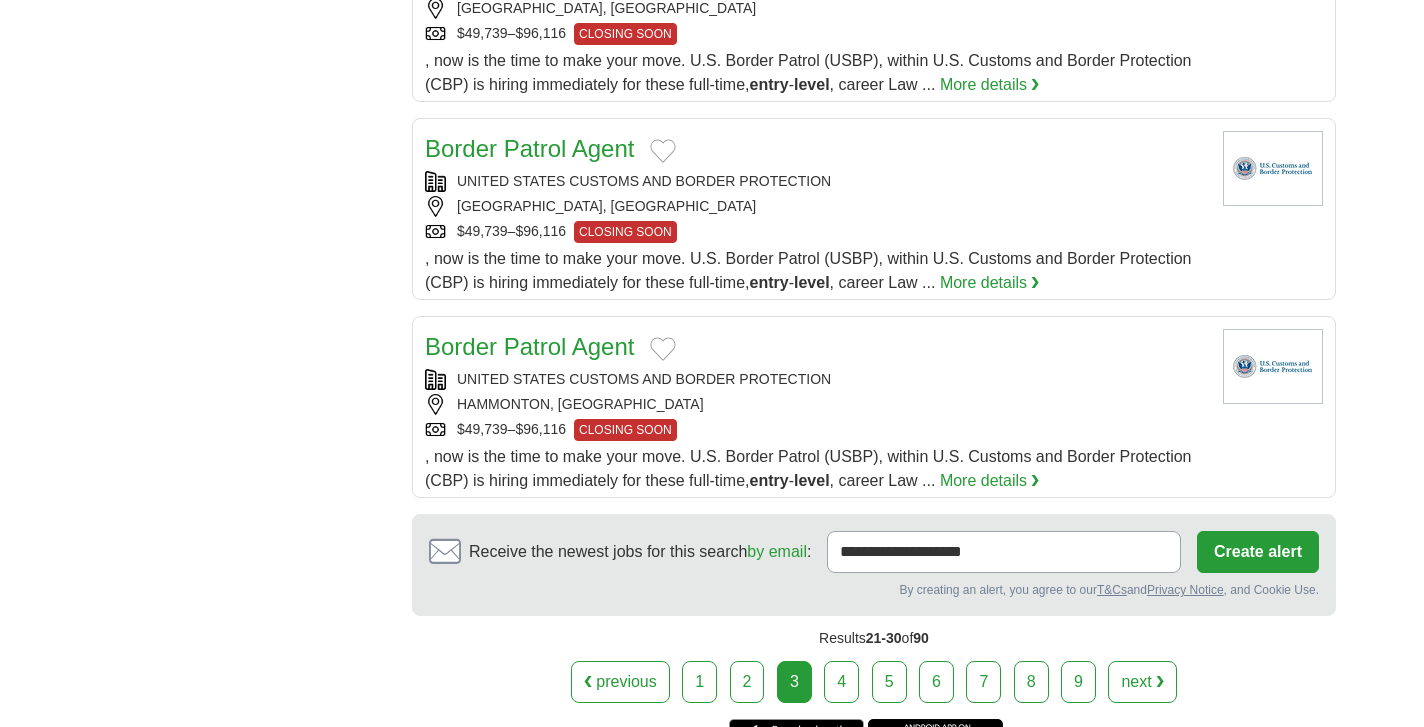 click on "4" at bounding box center [841, 682] 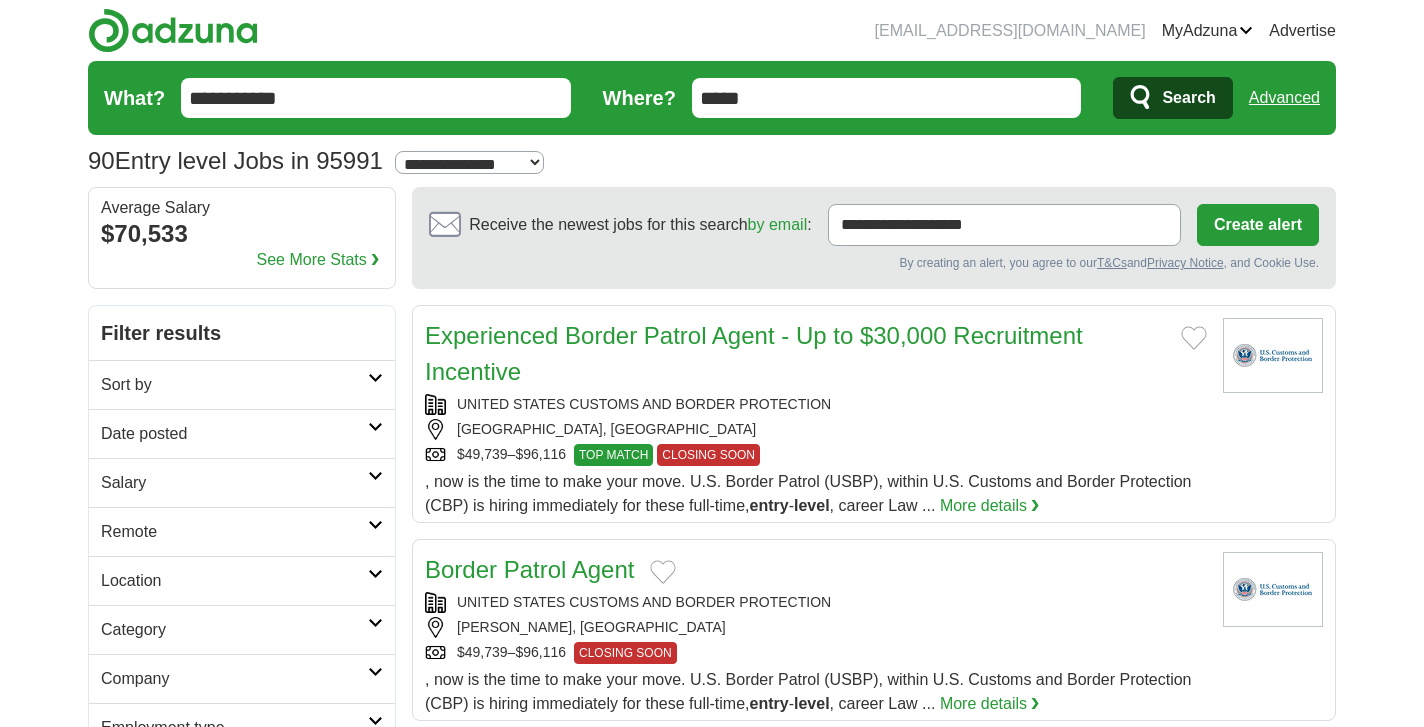 scroll, scrollTop: 0, scrollLeft: 0, axis: both 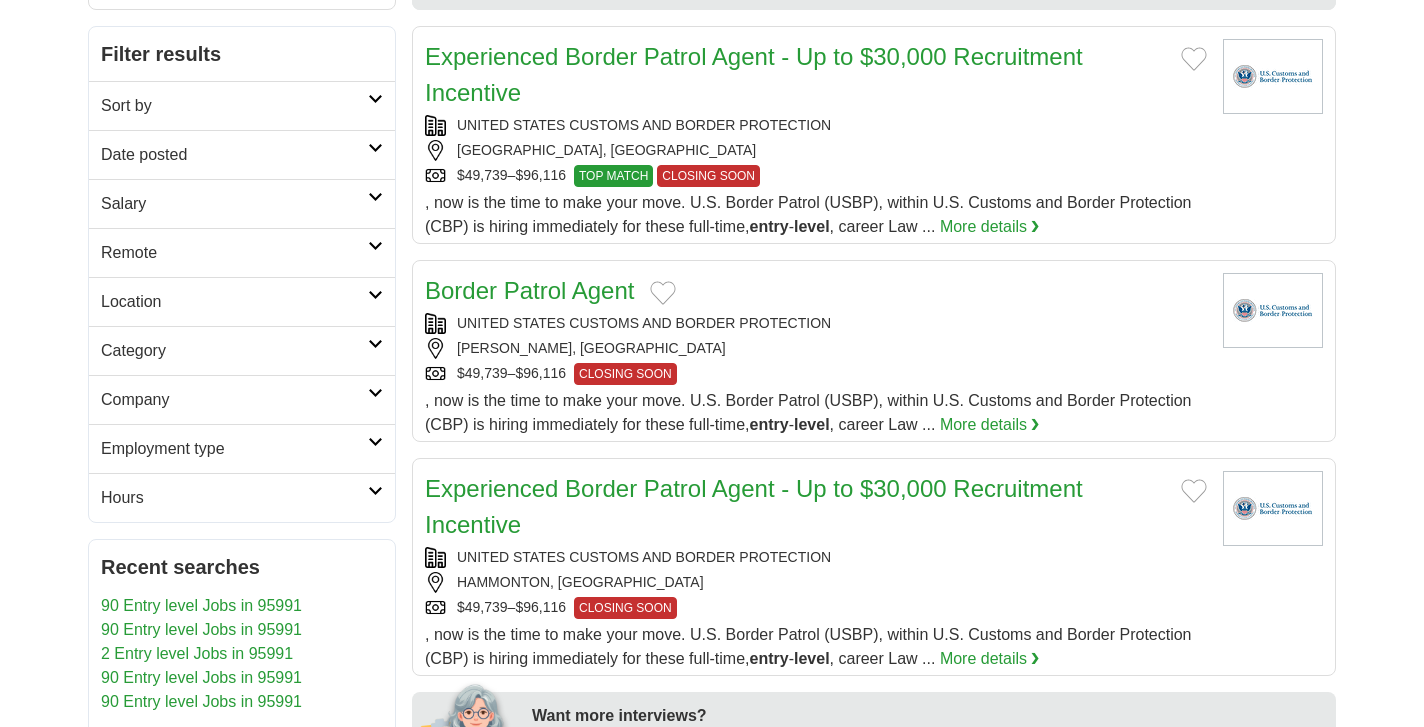click on "Company" at bounding box center [234, 400] 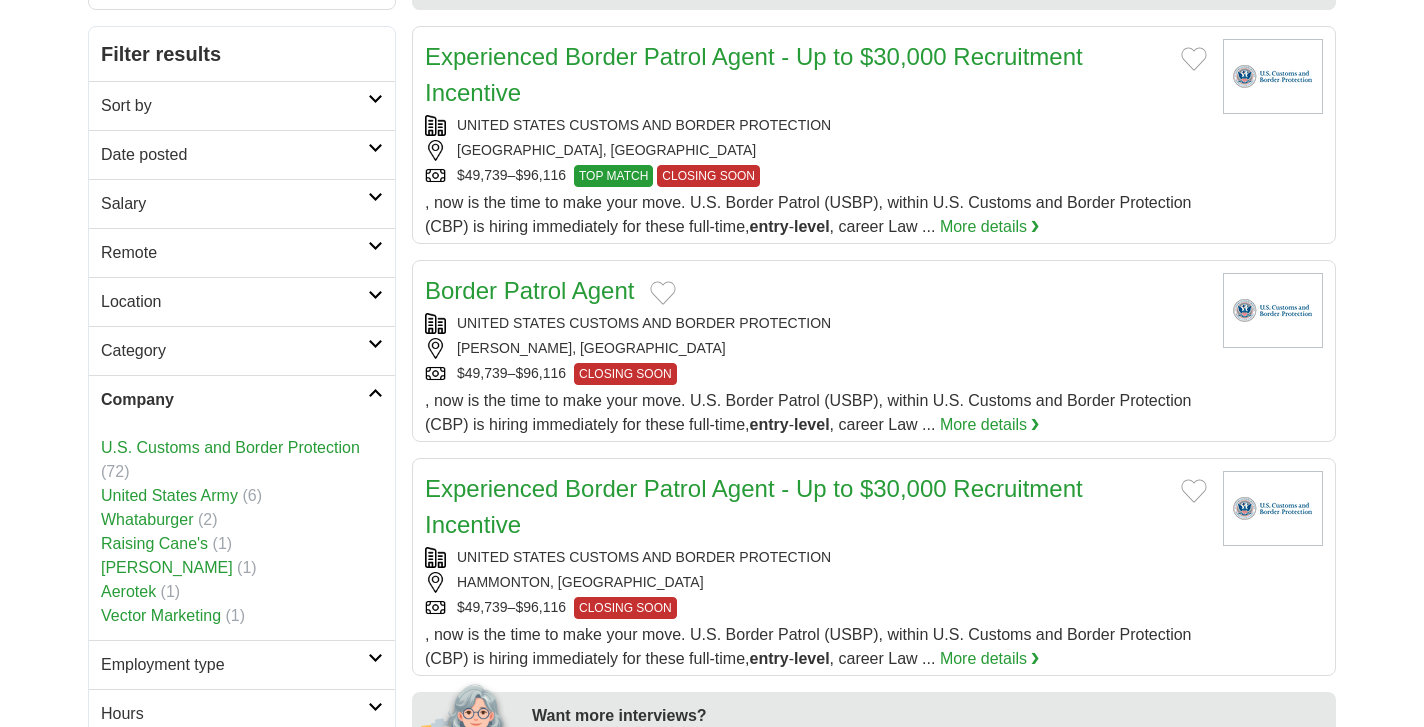 drag, startPoint x: 319, startPoint y: 455, endPoint x: 337, endPoint y: 496, distance: 44.777225 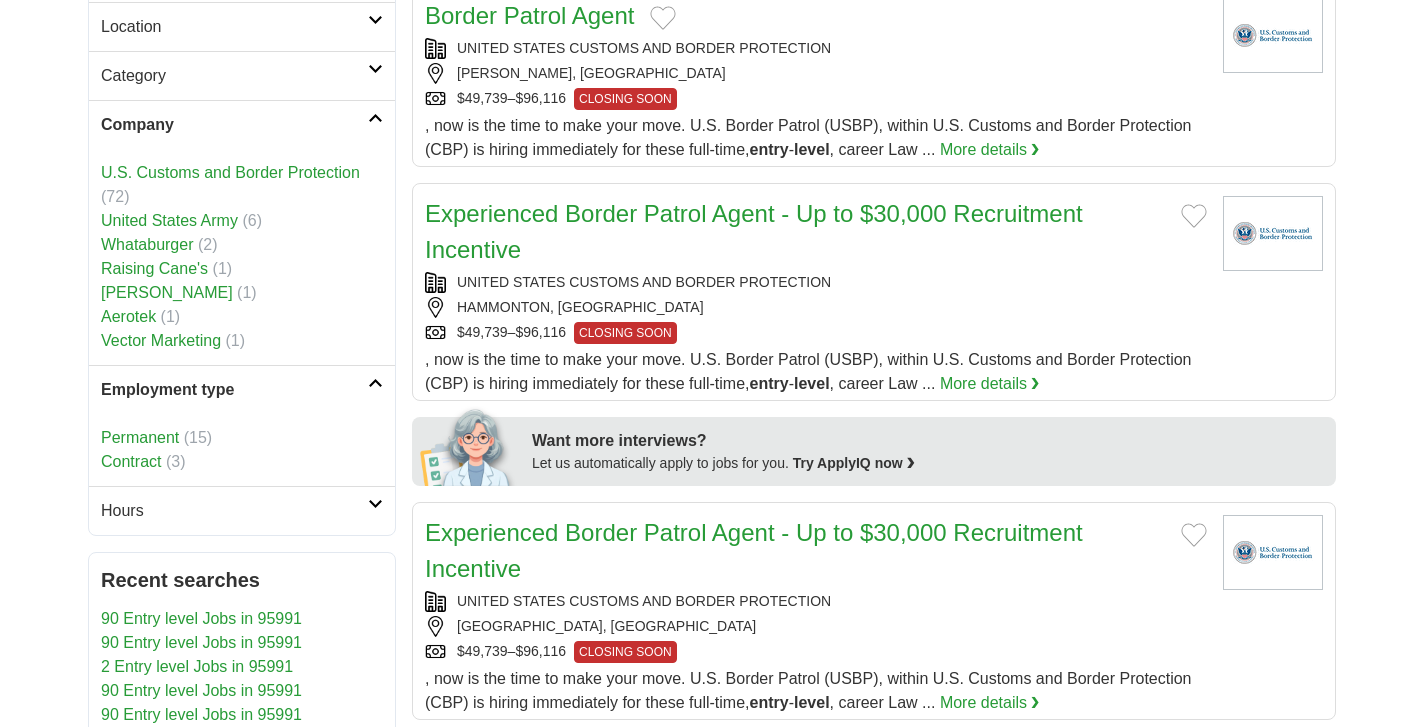 scroll, scrollTop: 558, scrollLeft: 0, axis: vertical 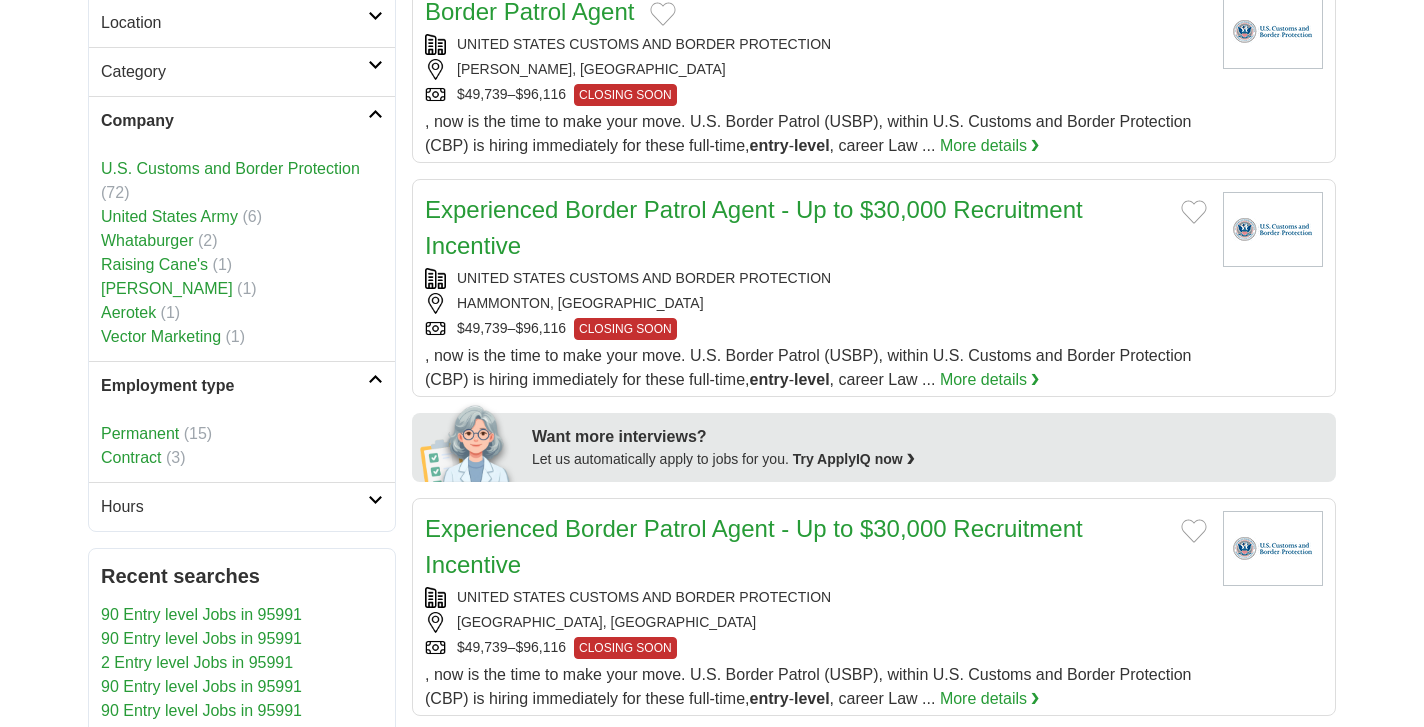 click on "Employment type" at bounding box center [242, 385] 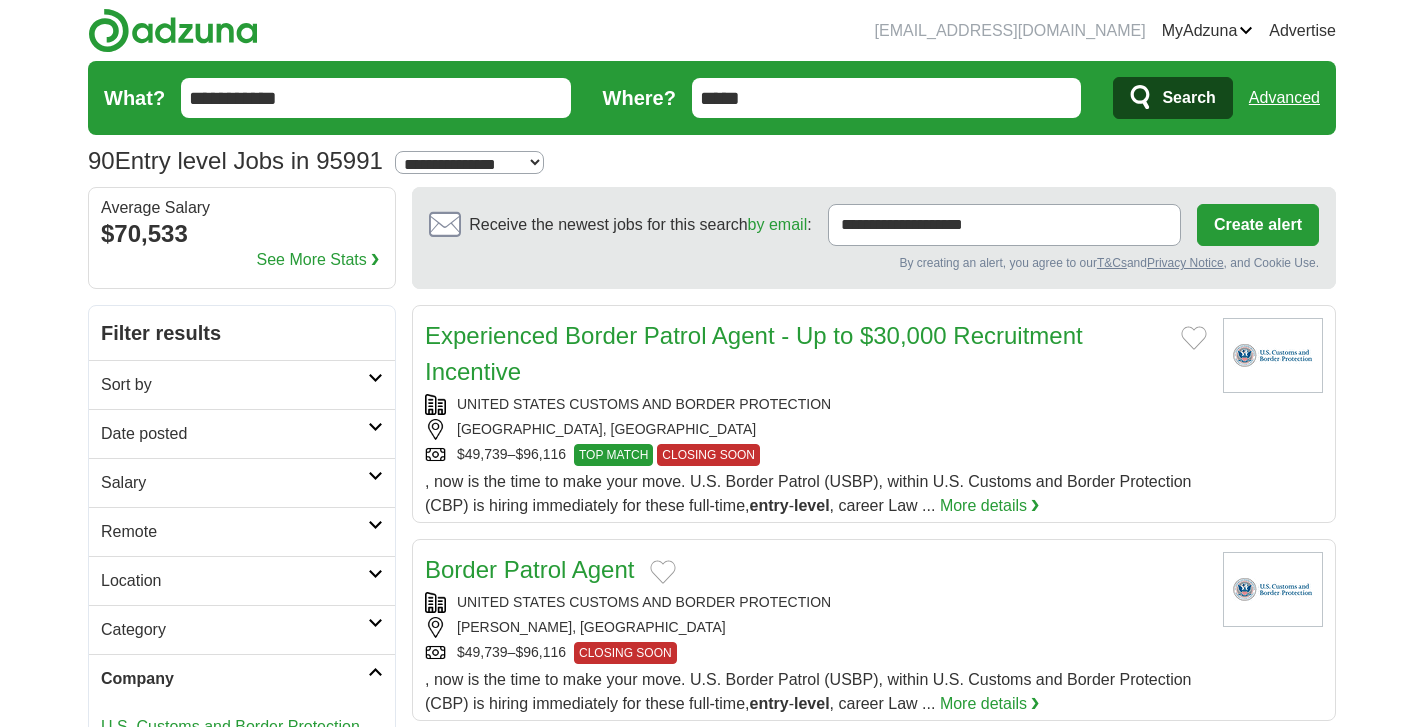 scroll, scrollTop: 0, scrollLeft: 0, axis: both 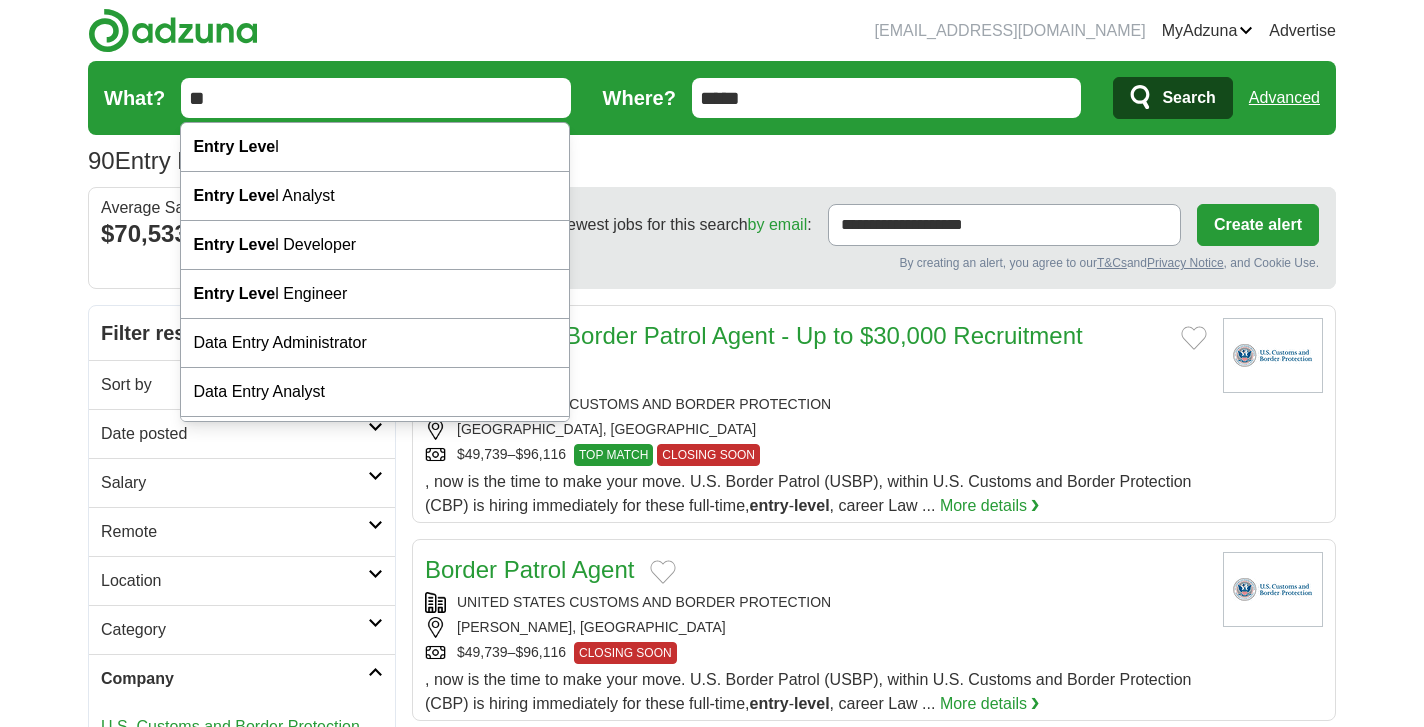 type on "*" 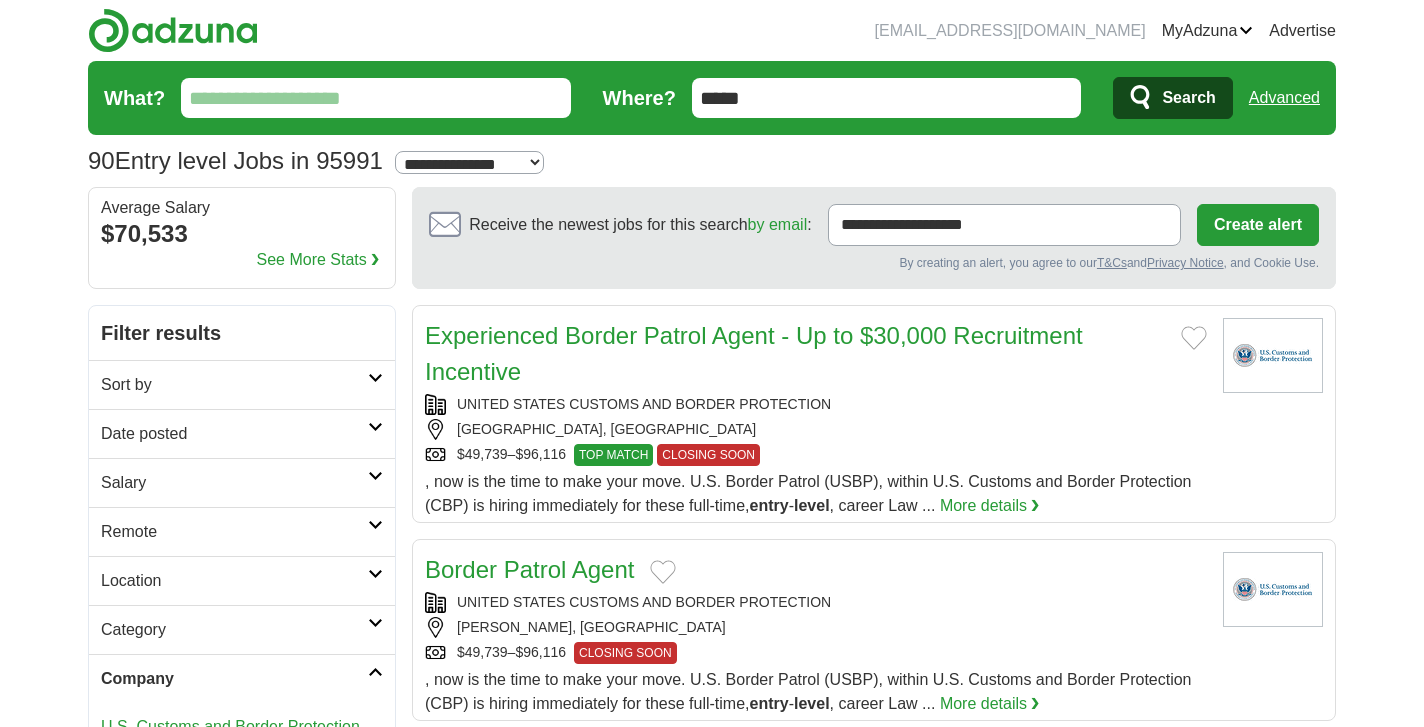 type 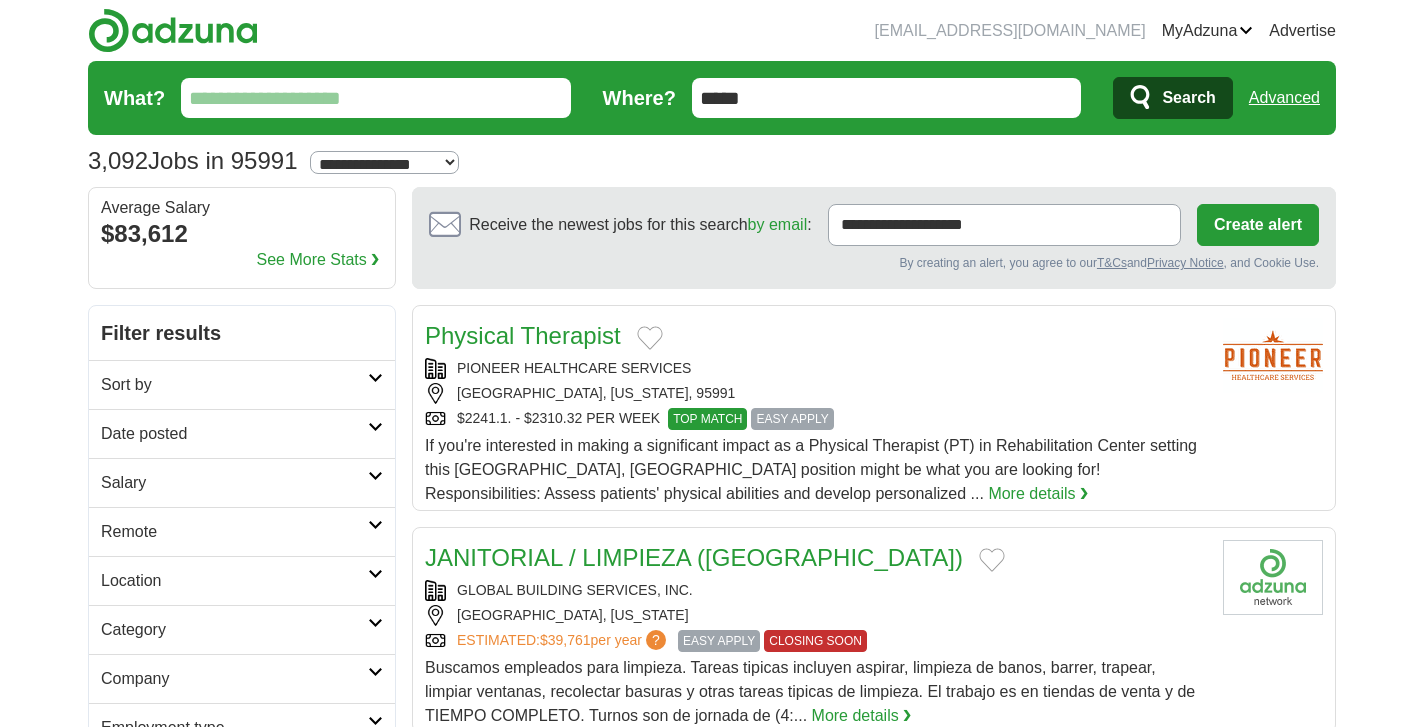 scroll, scrollTop: 0, scrollLeft: 0, axis: both 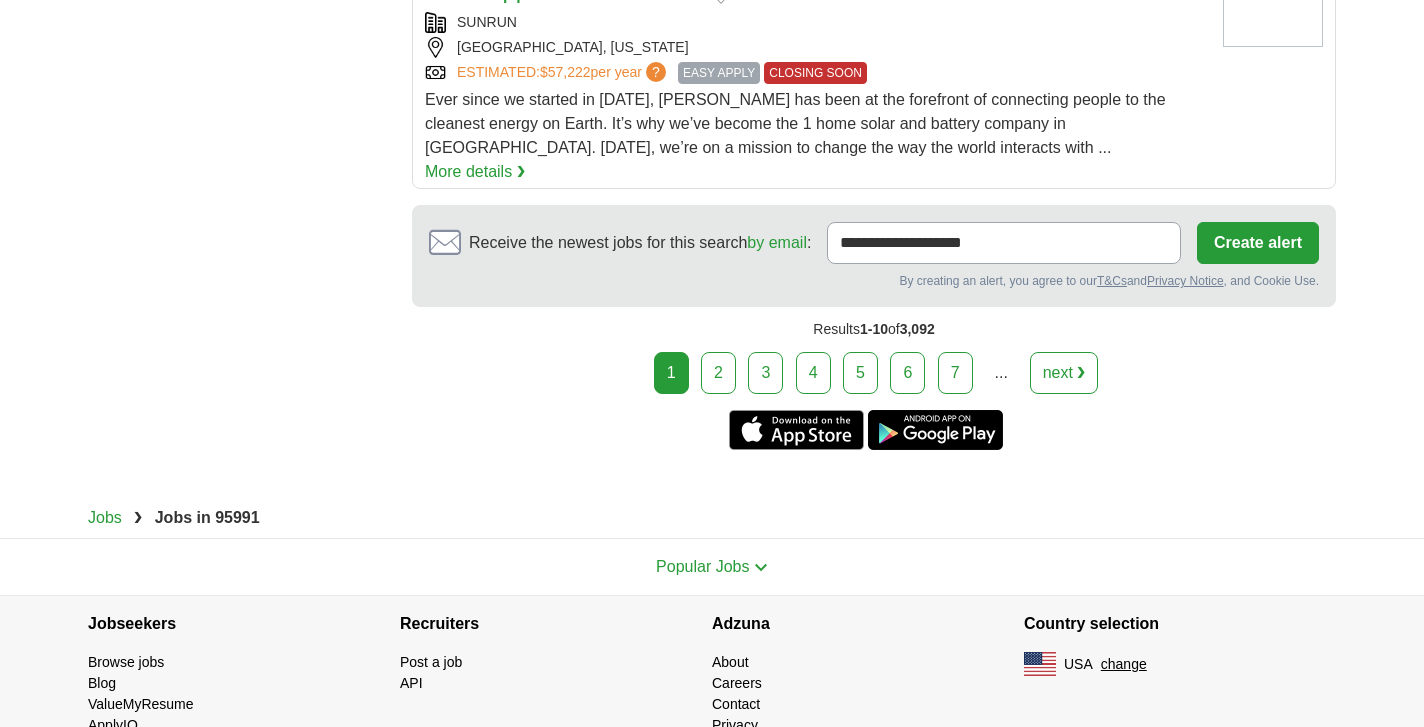 click on "1" at bounding box center [671, 373] 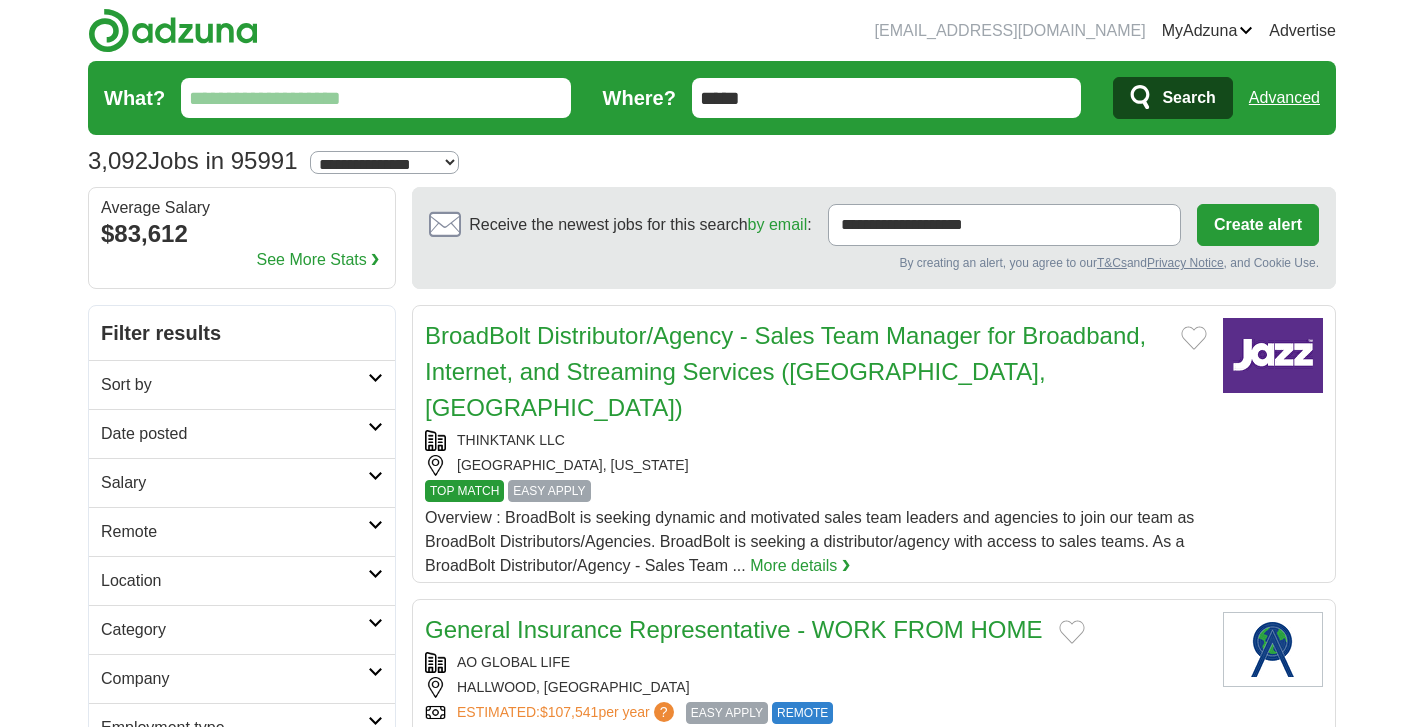 scroll, scrollTop: 0, scrollLeft: 0, axis: both 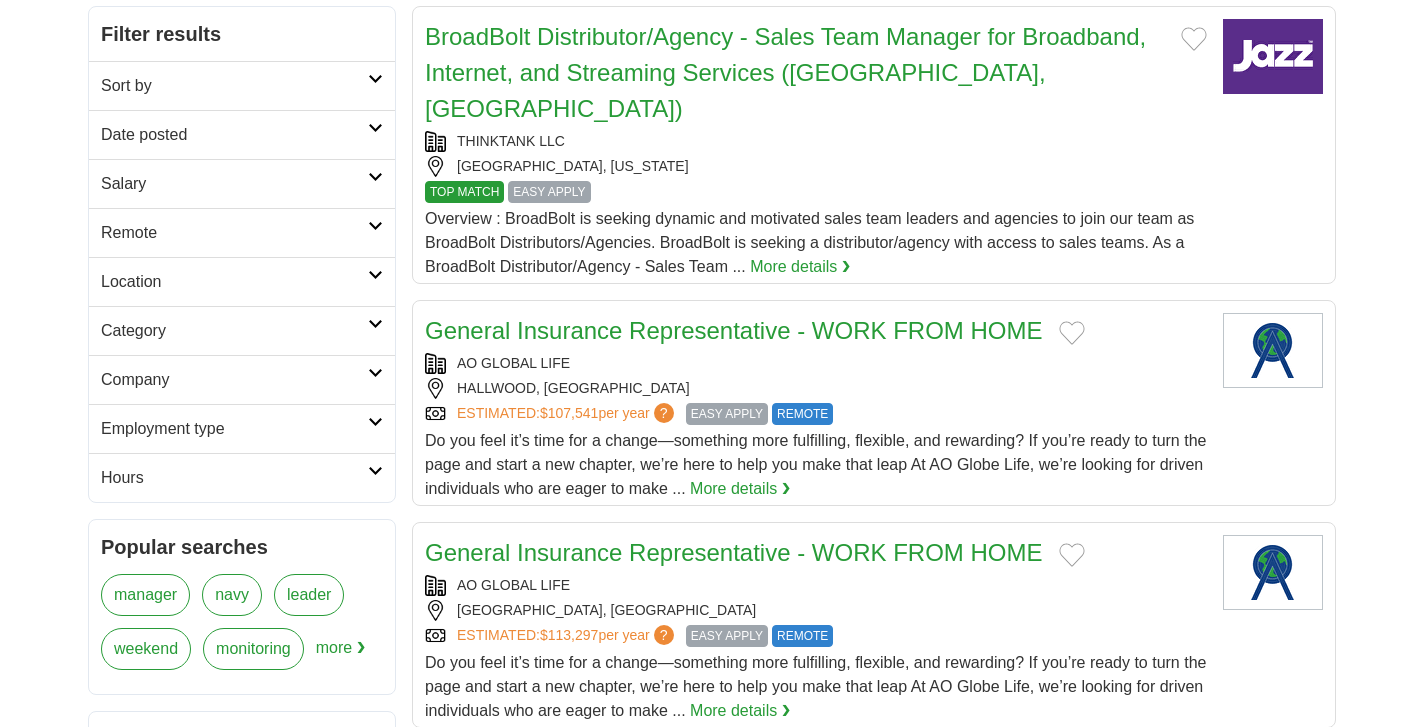 click on "Company" at bounding box center [234, 380] 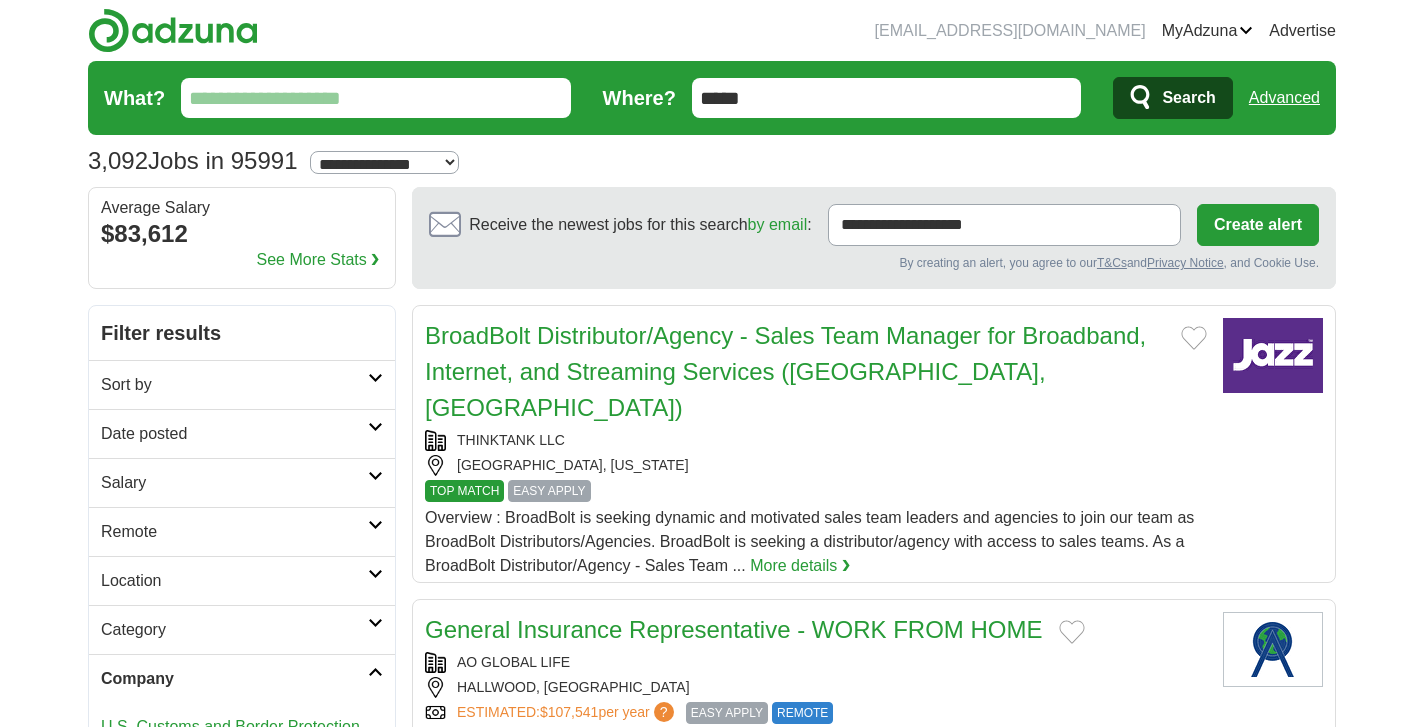 scroll, scrollTop: 0, scrollLeft: 0, axis: both 